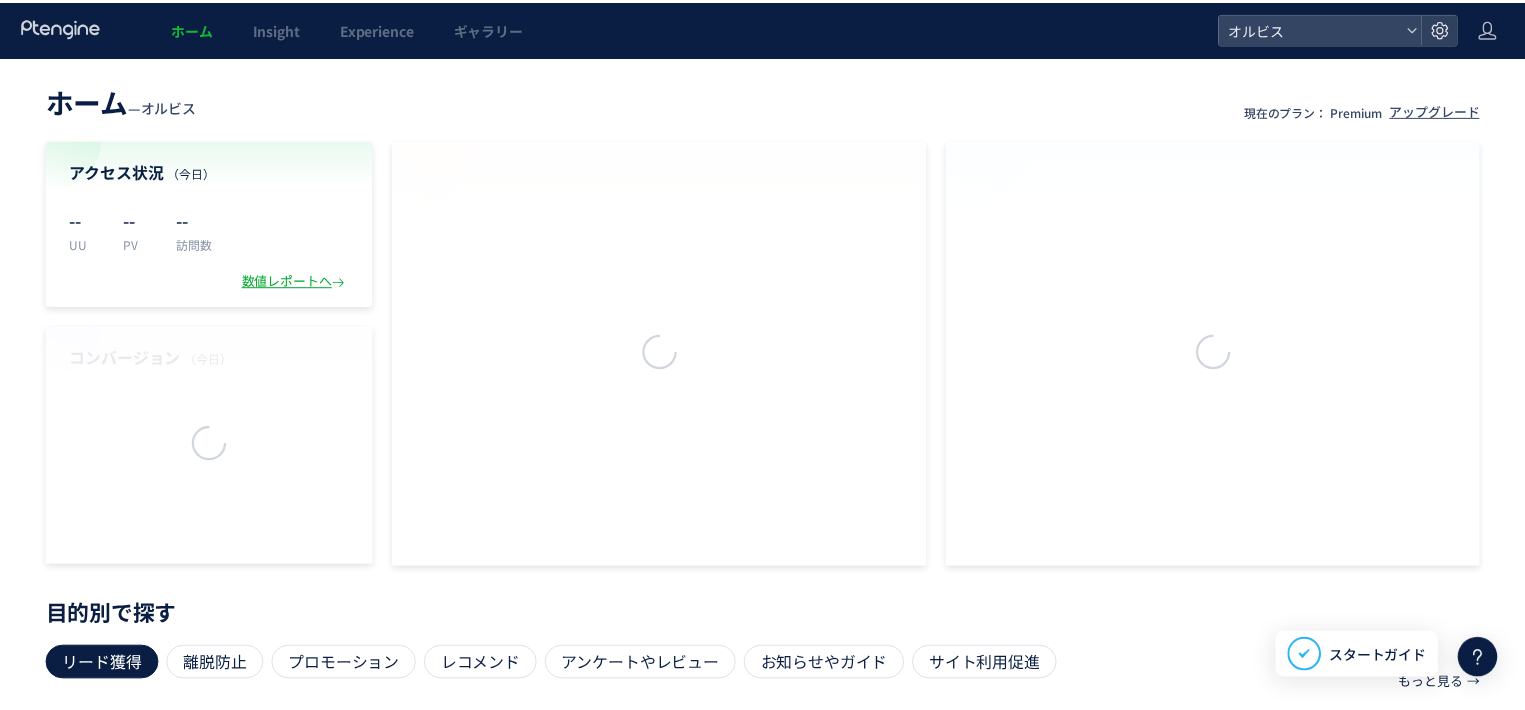 scroll, scrollTop: 0, scrollLeft: 0, axis: both 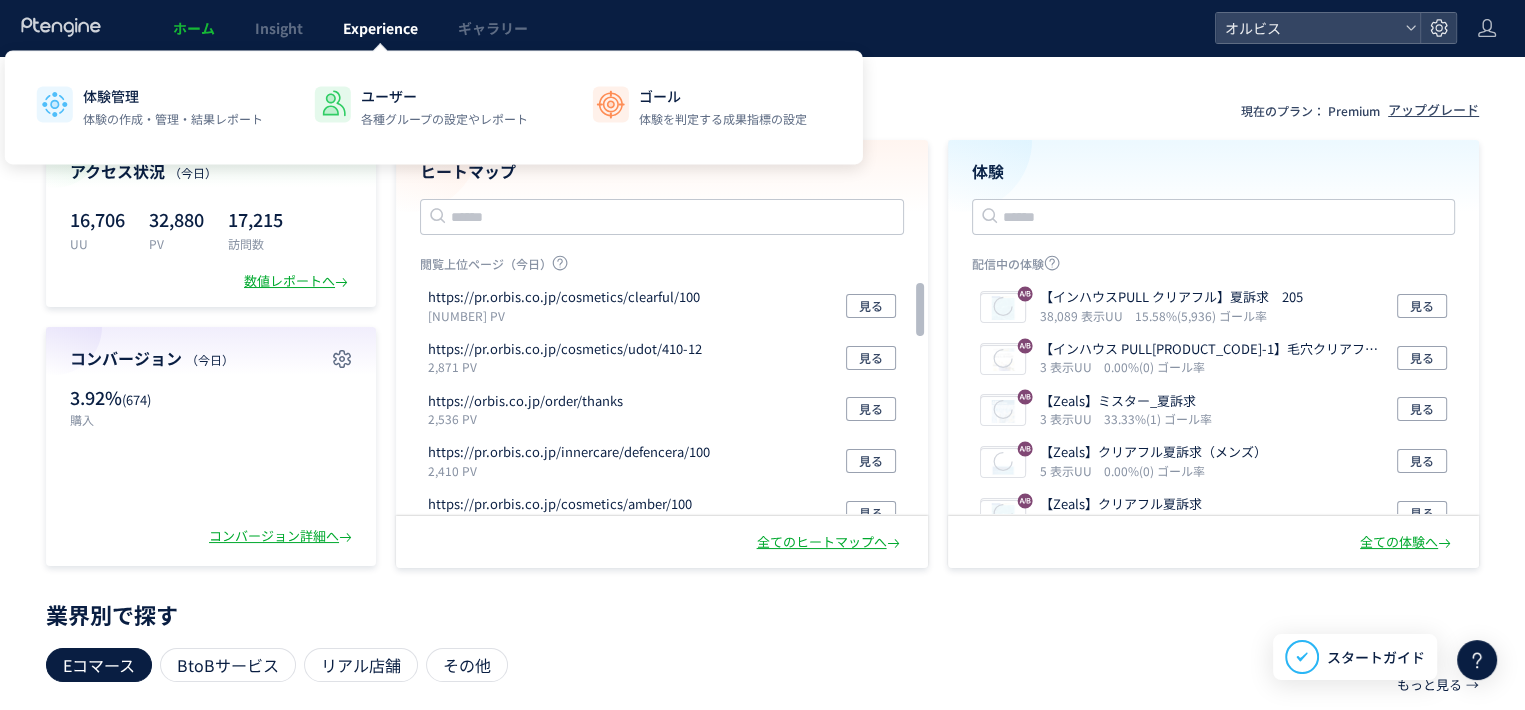 click on "Experience" at bounding box center [380, 28] 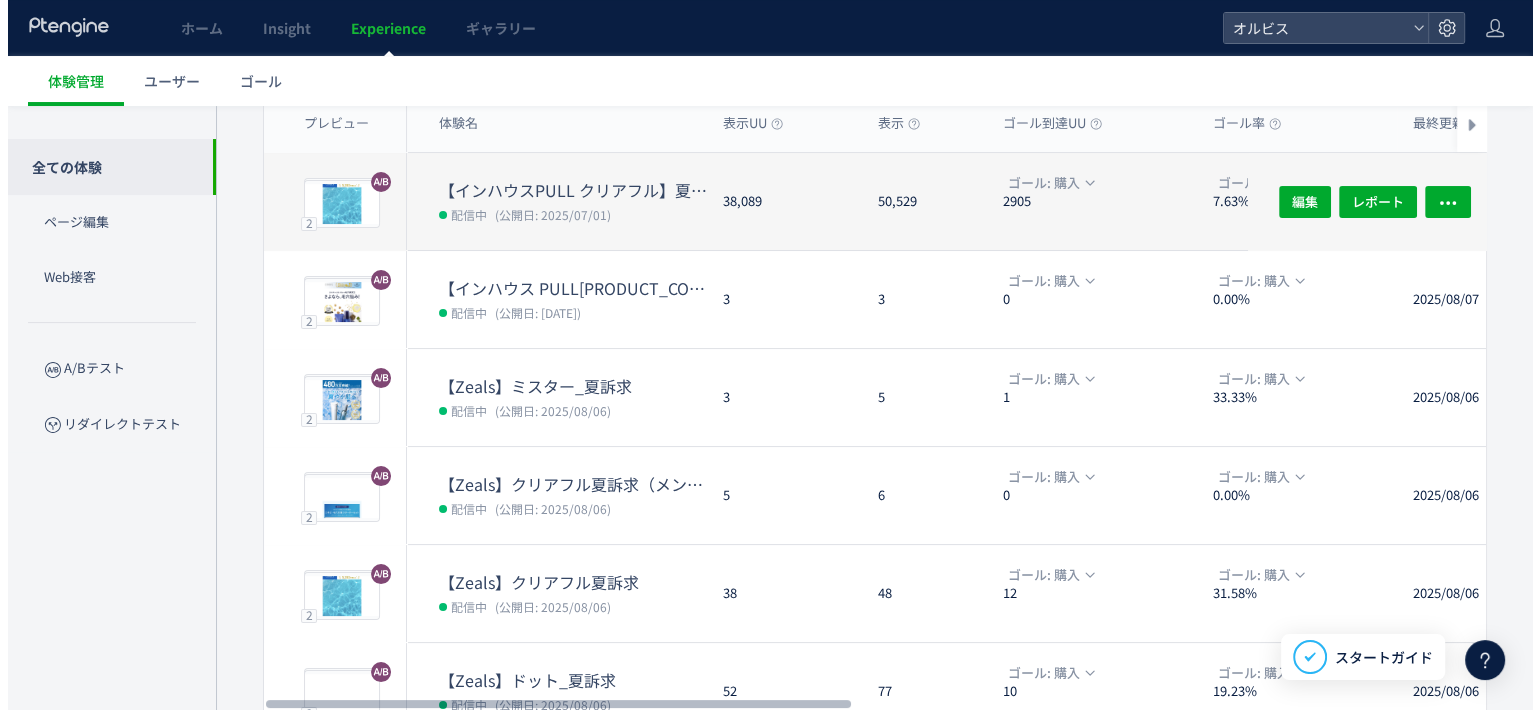 scroll, scrollTop: 0, scrollLeft: 0, axis: both 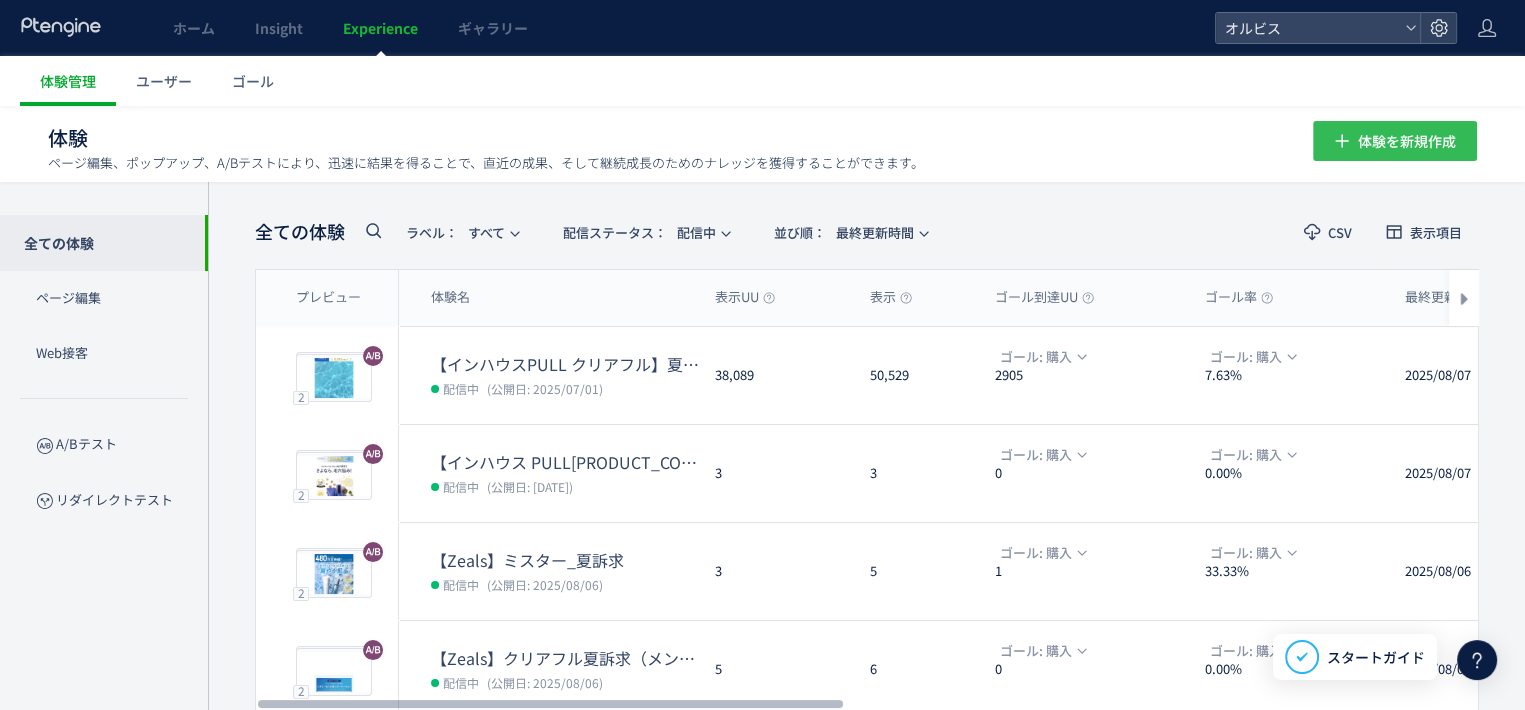 click on "体験を新規作成" 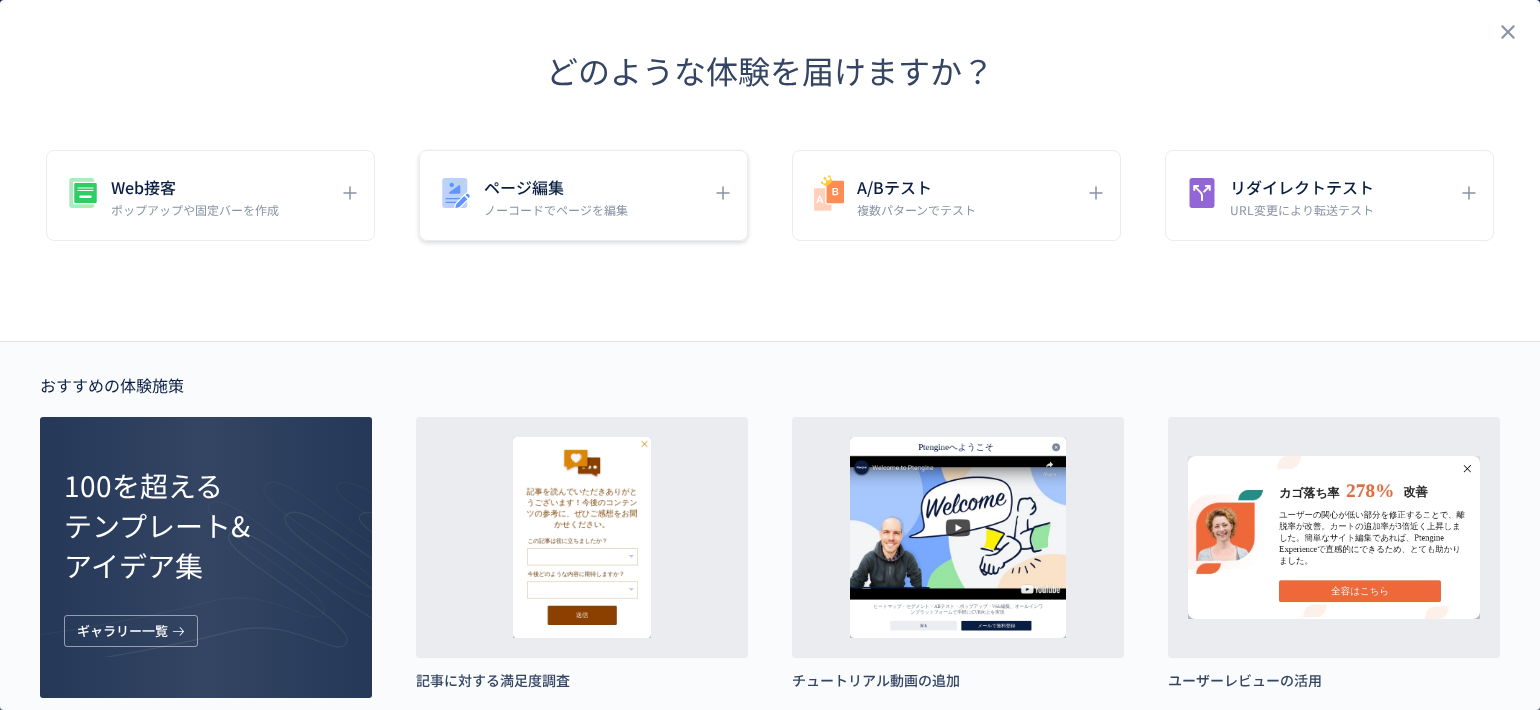 click on "ページ編集 ノーコードでページを編集" 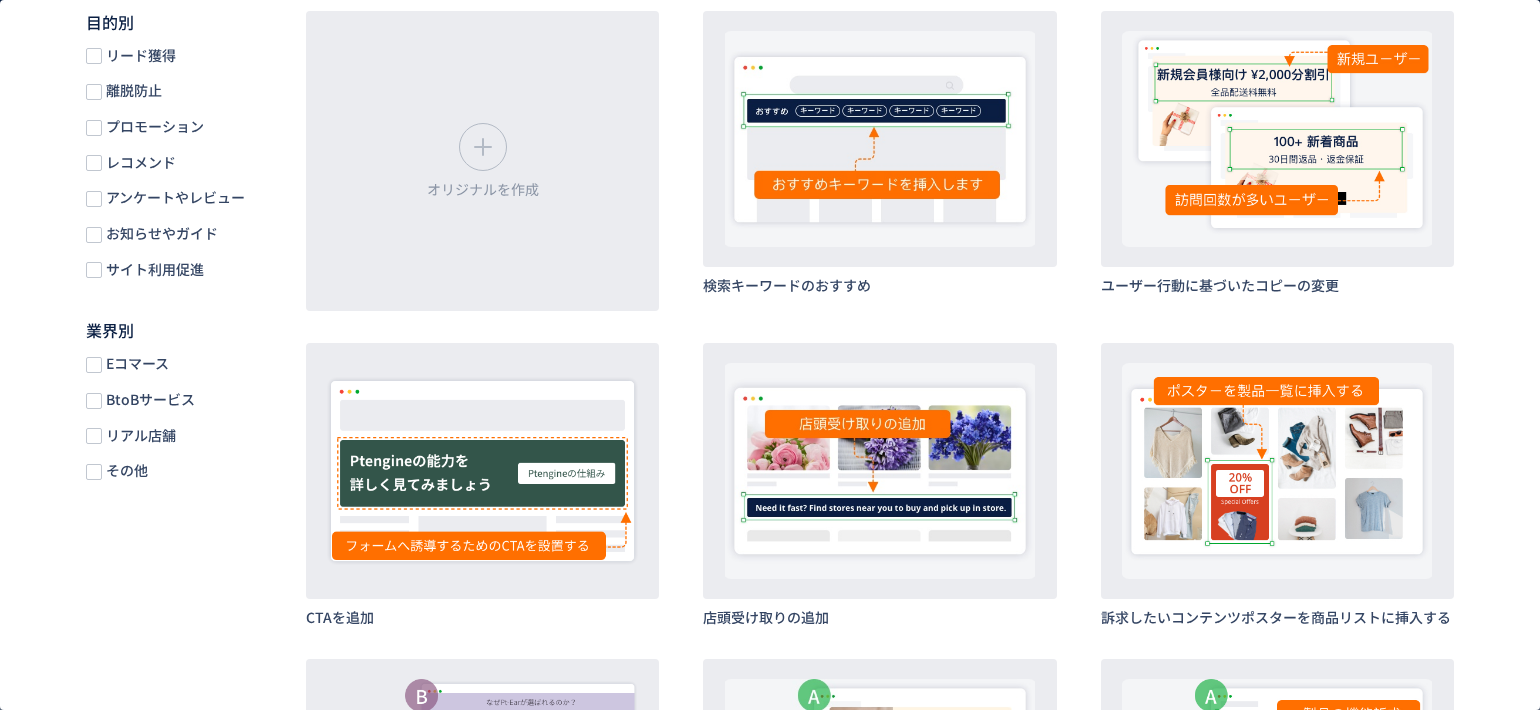 scroll, scrollTop: 103, scrollLeft: 0, axis: vertical 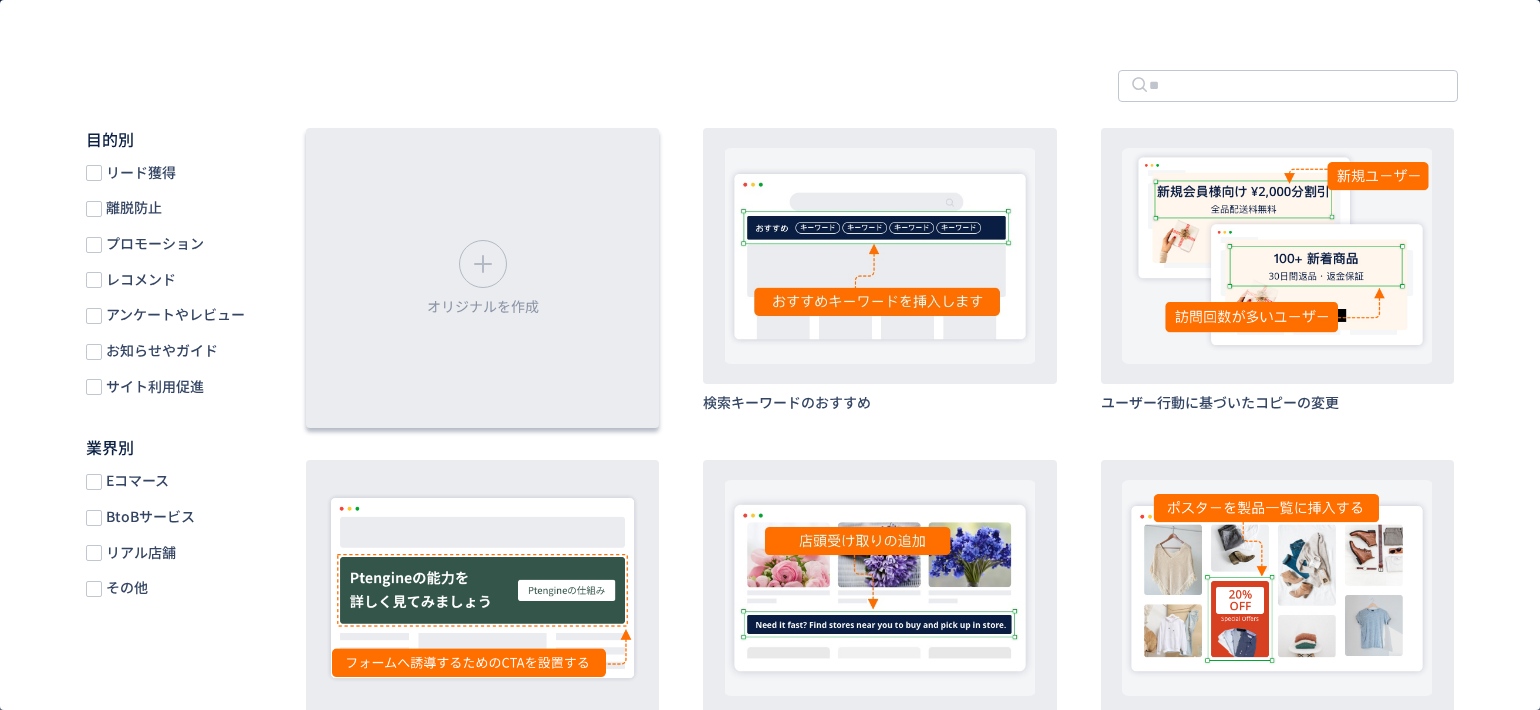click on "オリジナルを作成" at bounding box center (482, 278) 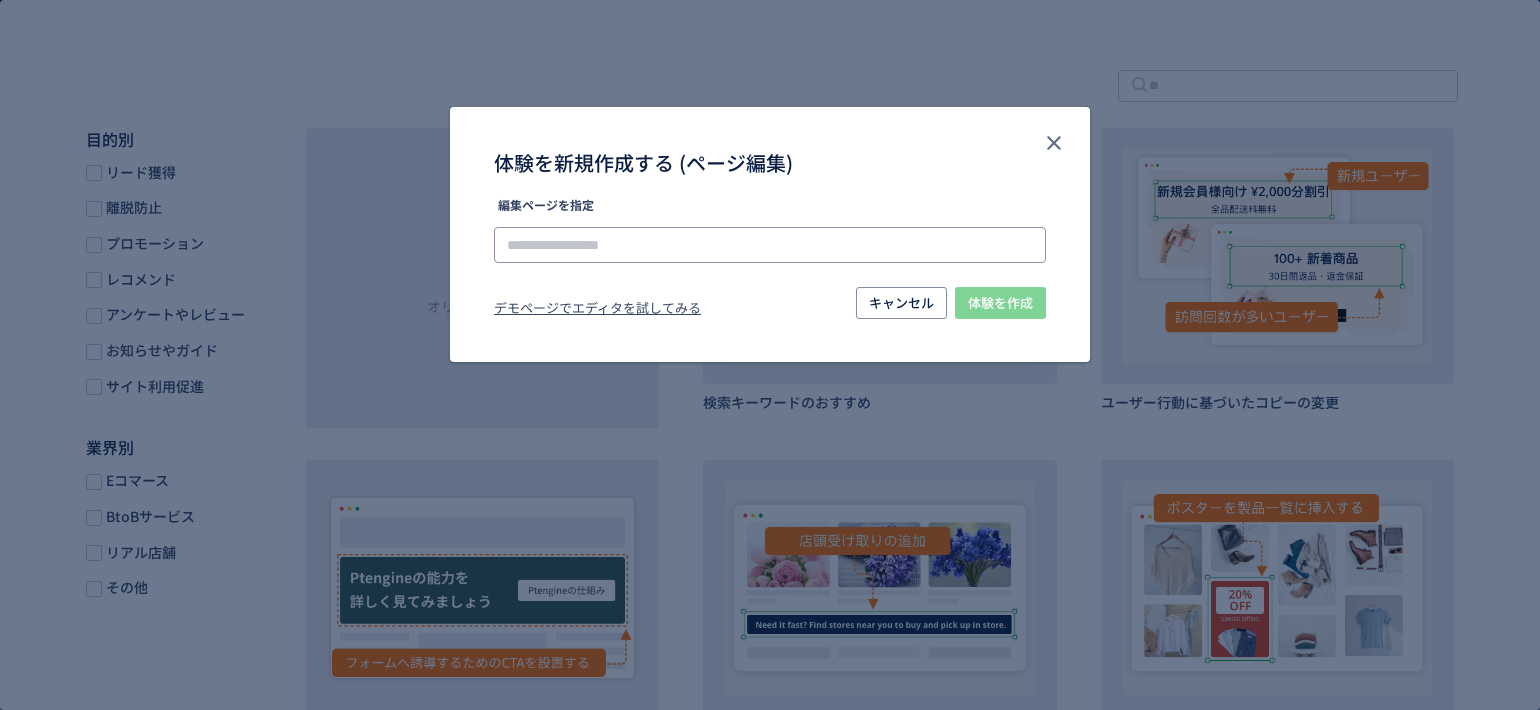 click 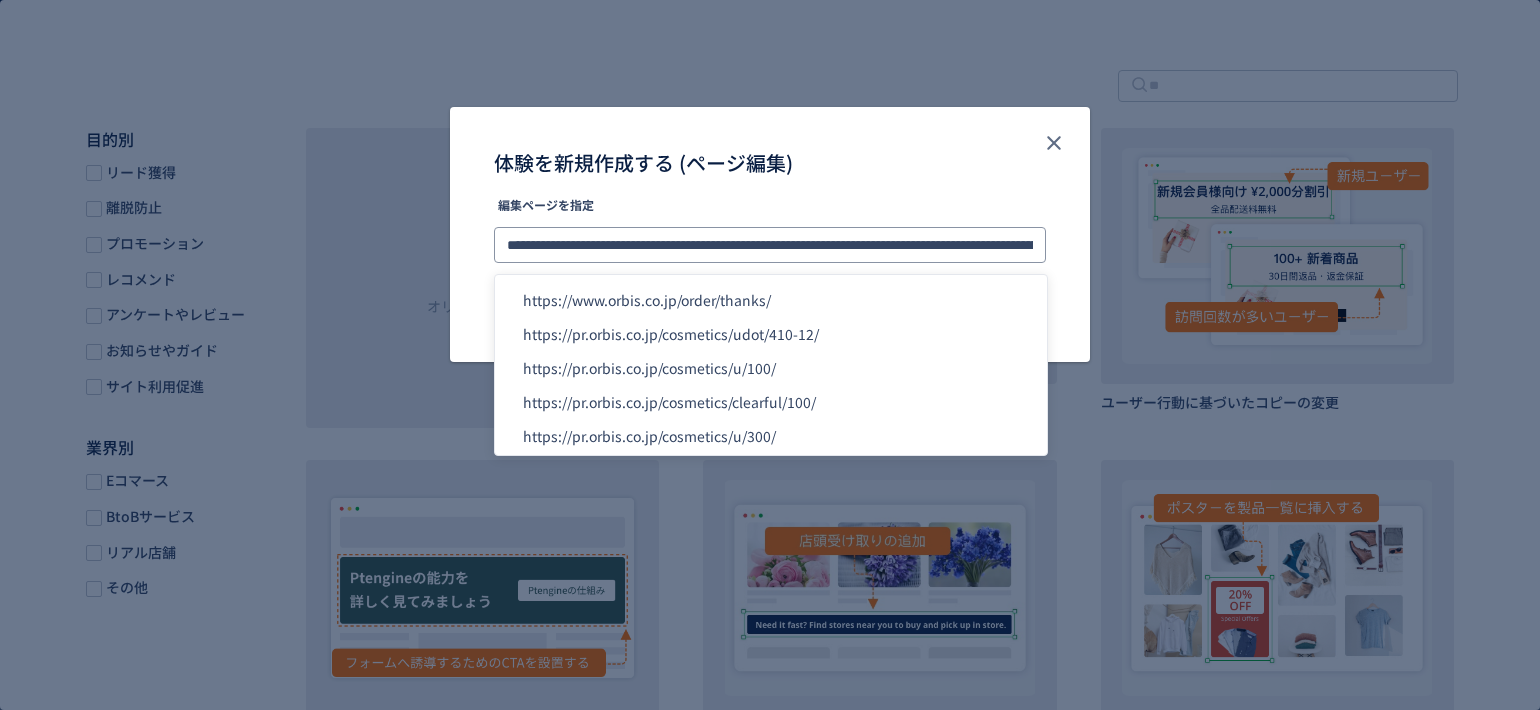 scroll, scrollTop: 0, scrollLeft: 324, axis: horizontal 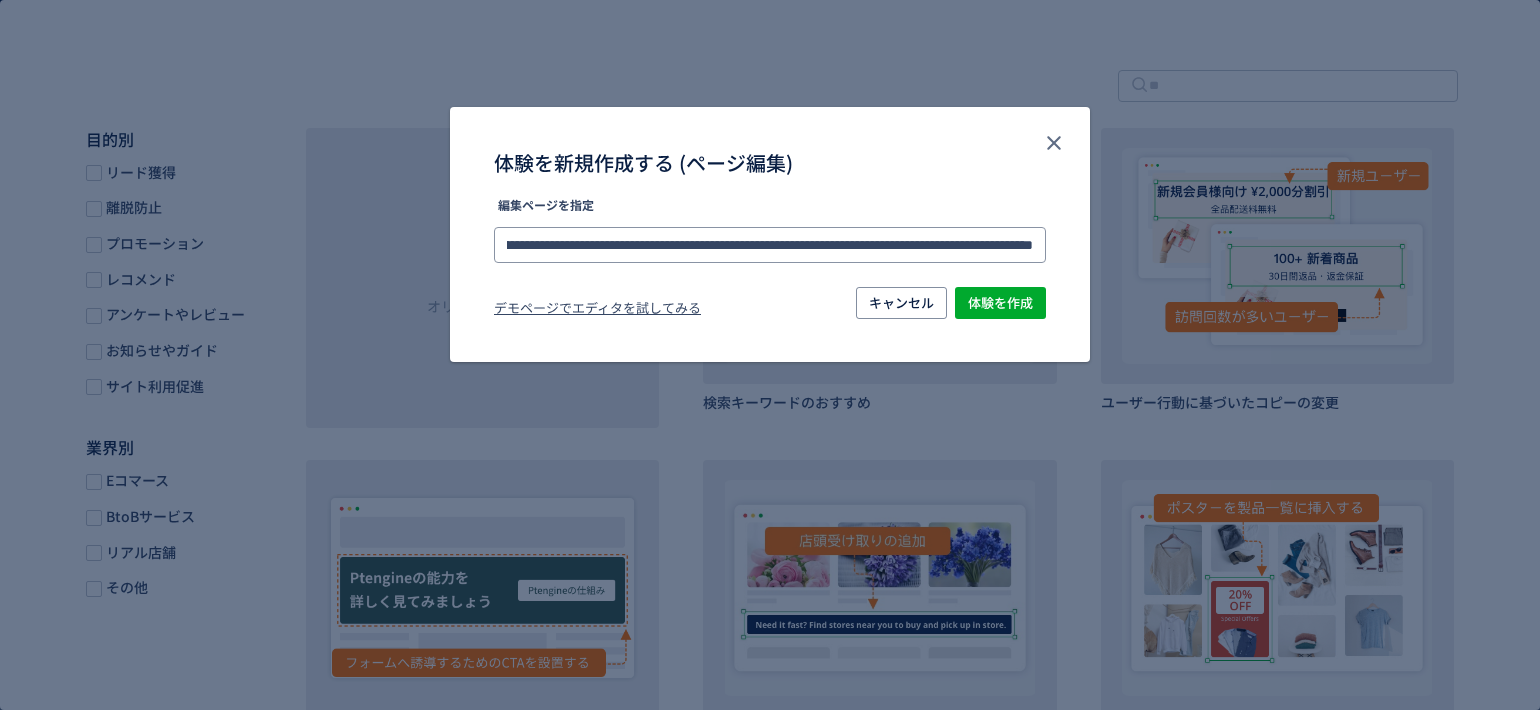 click on "**********" 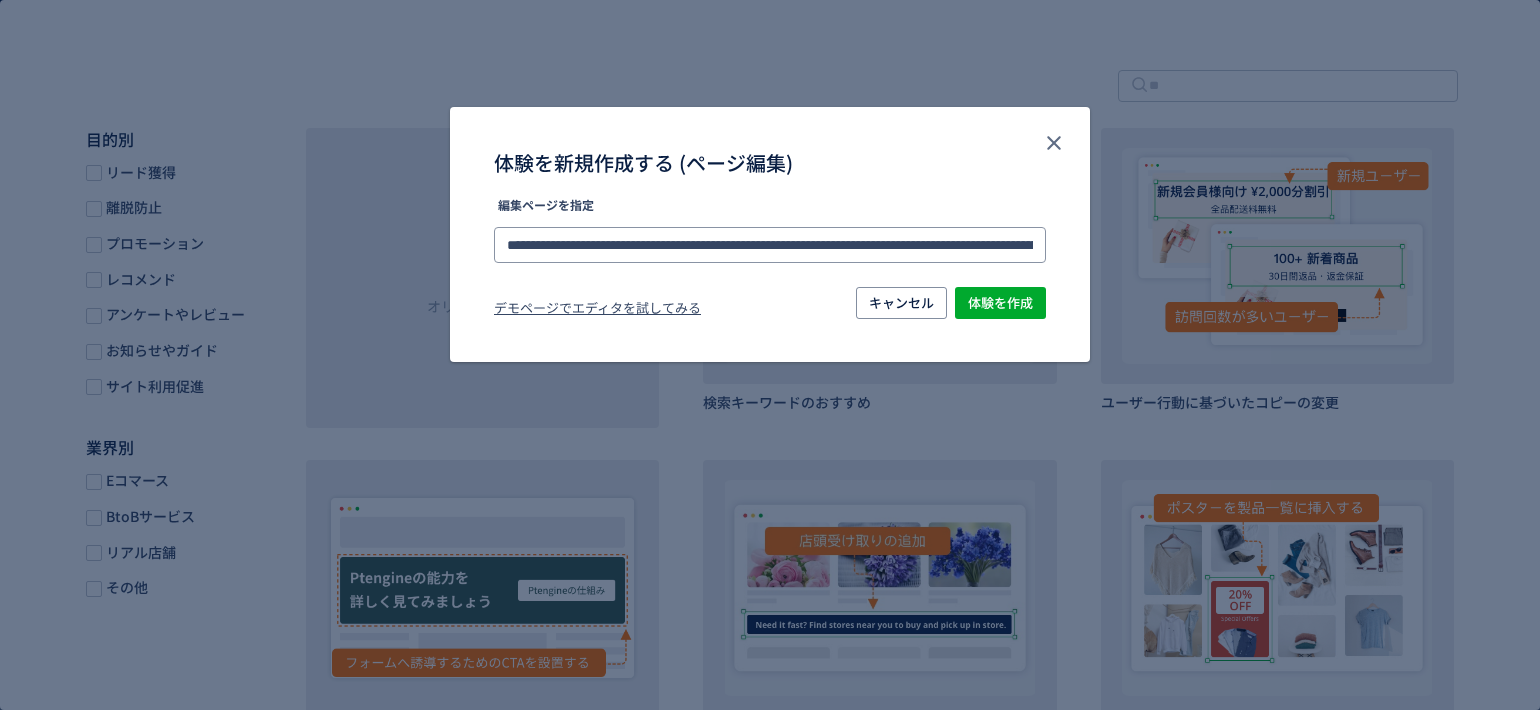 scroll, scrollTop: 0, scrollLeft: 324, axis: horizontal 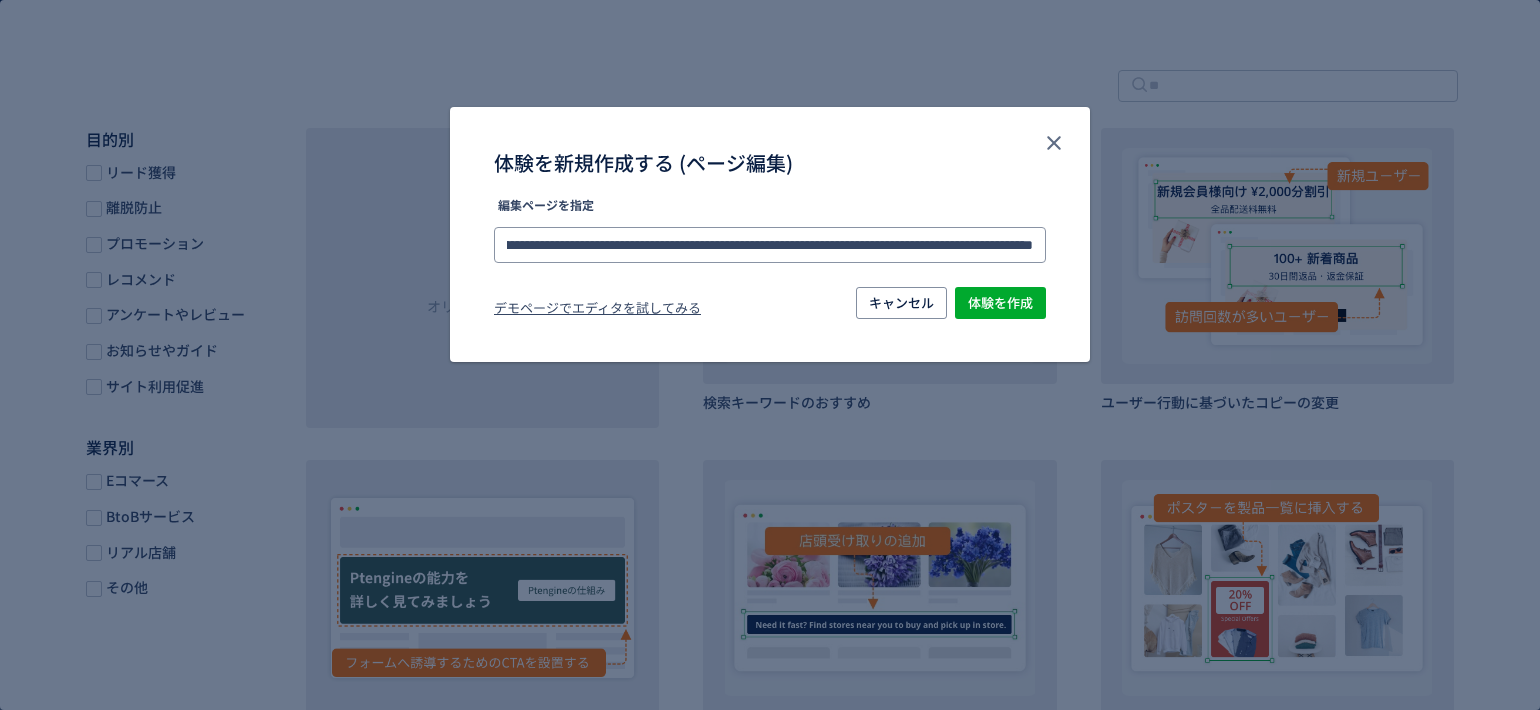 drag, startPoint x: 502, startPoint y: 242, endPoint x: 1405, endPoint y: 301, distance: 904.9254 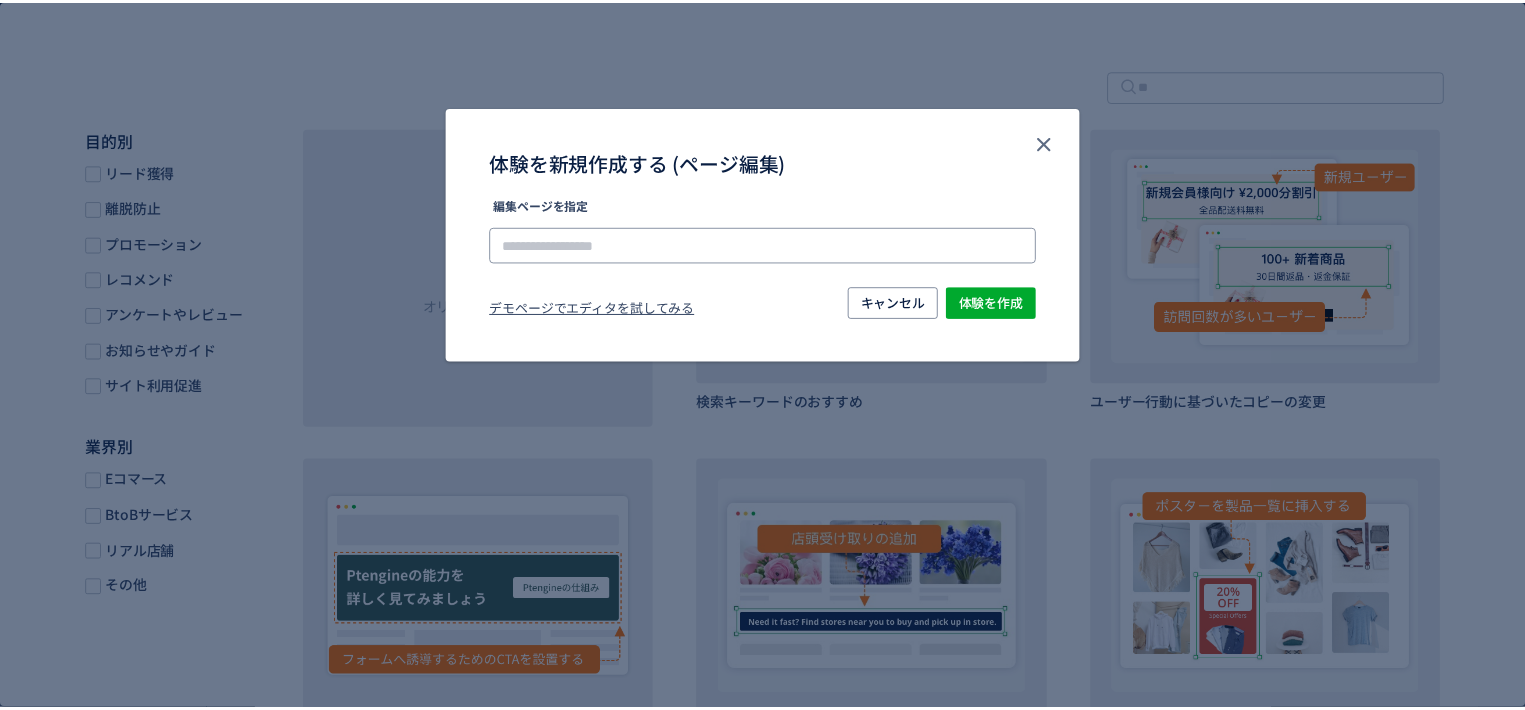 scroll, scrollTop: 0, scrollLeft: 0, axis: both 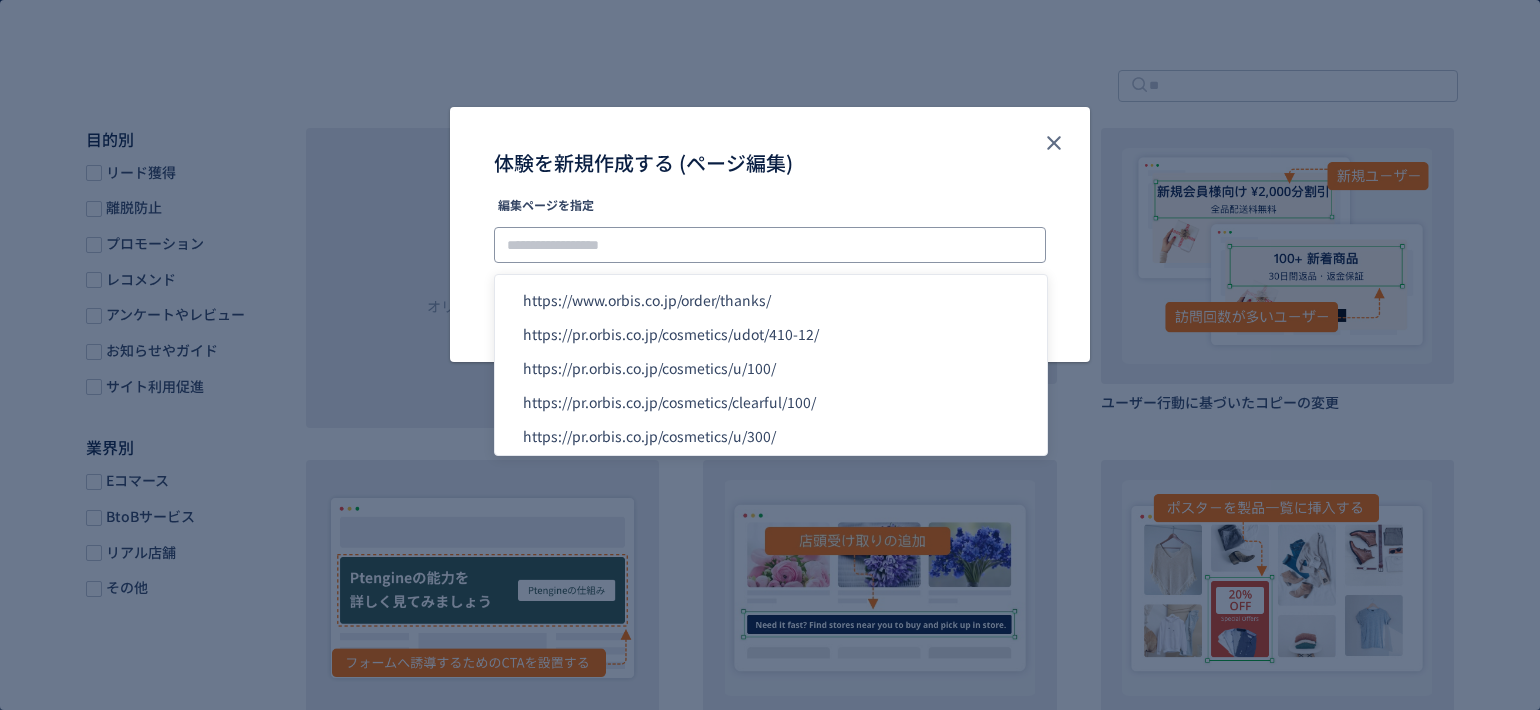 paste on "**********" 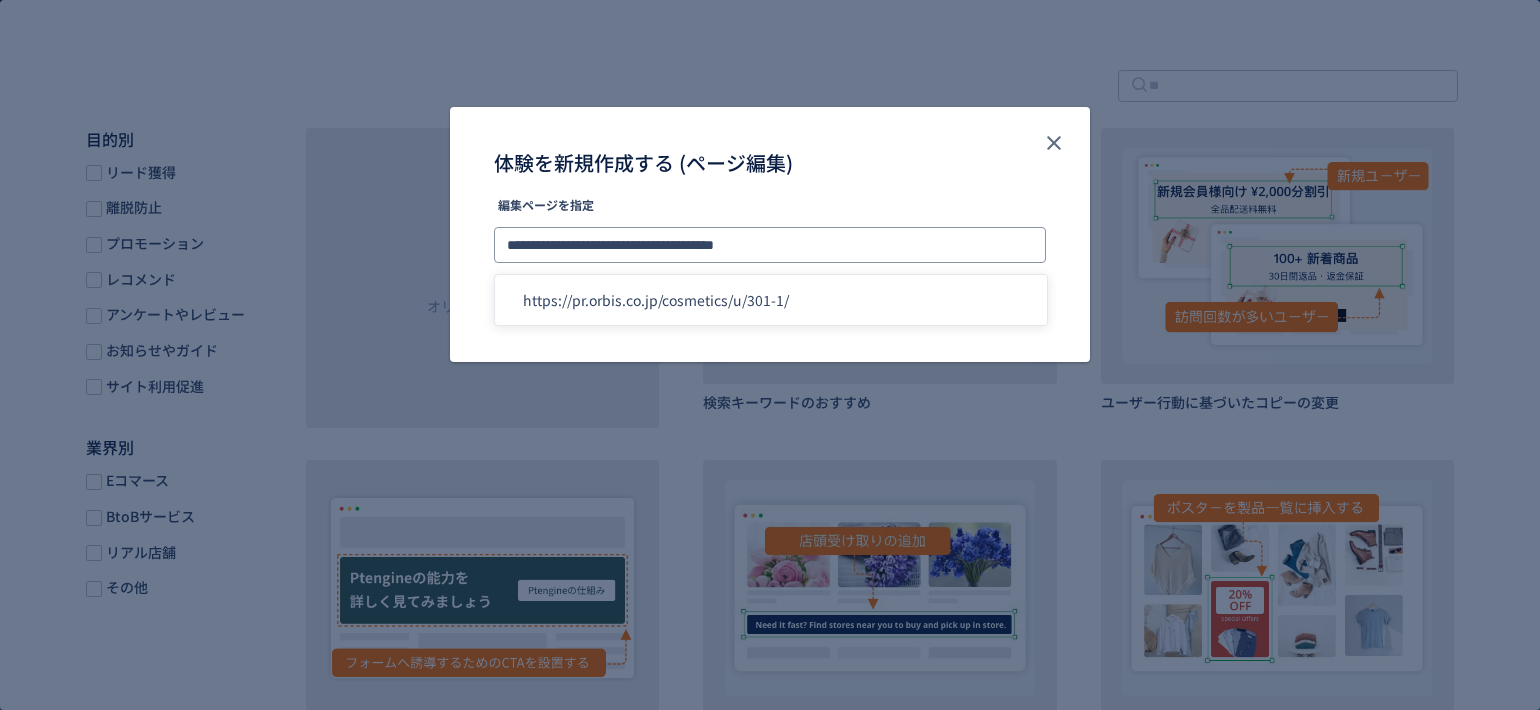 type on "**********" 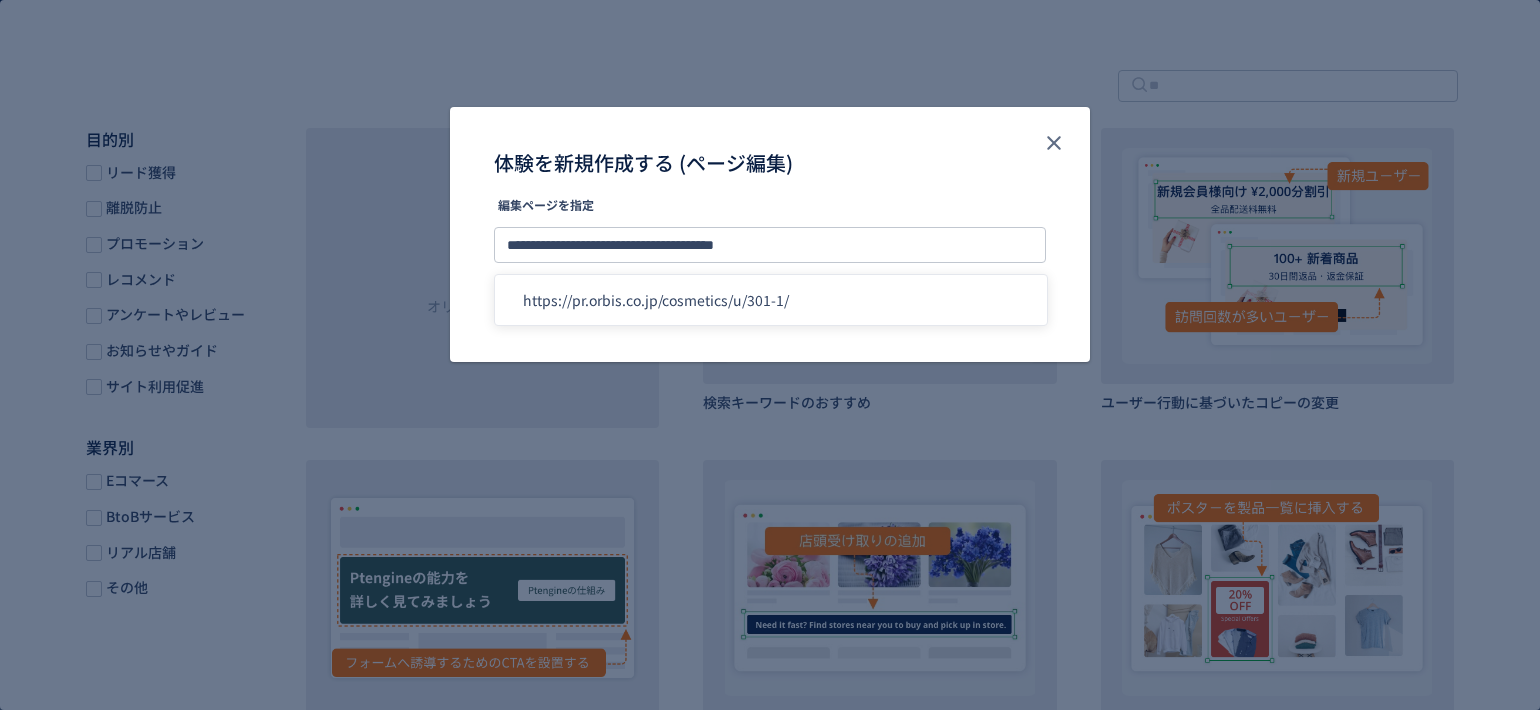 click on "体験を新規作成する (ページ編集)" at bounding box center [770, 153] 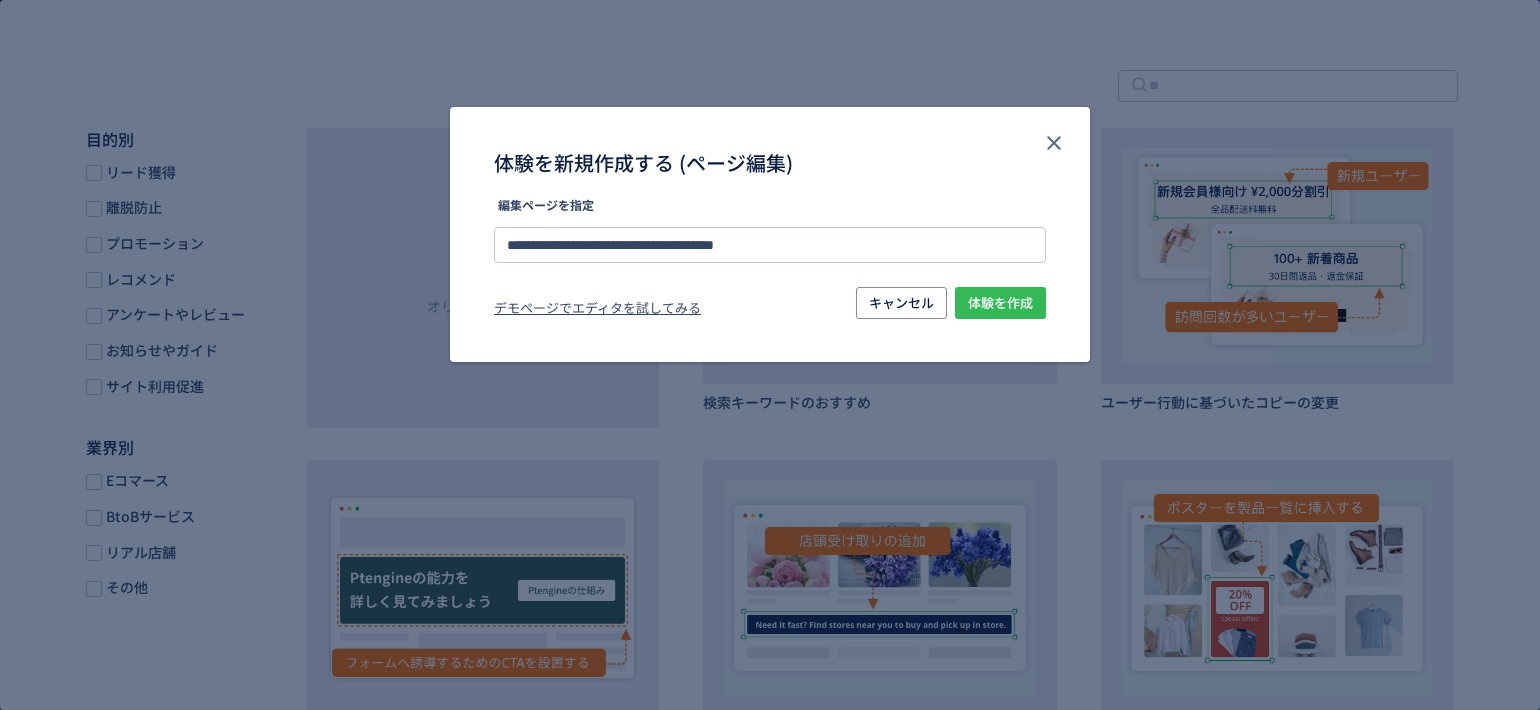click on "体験を作成" at bounding box center (1000, 303) 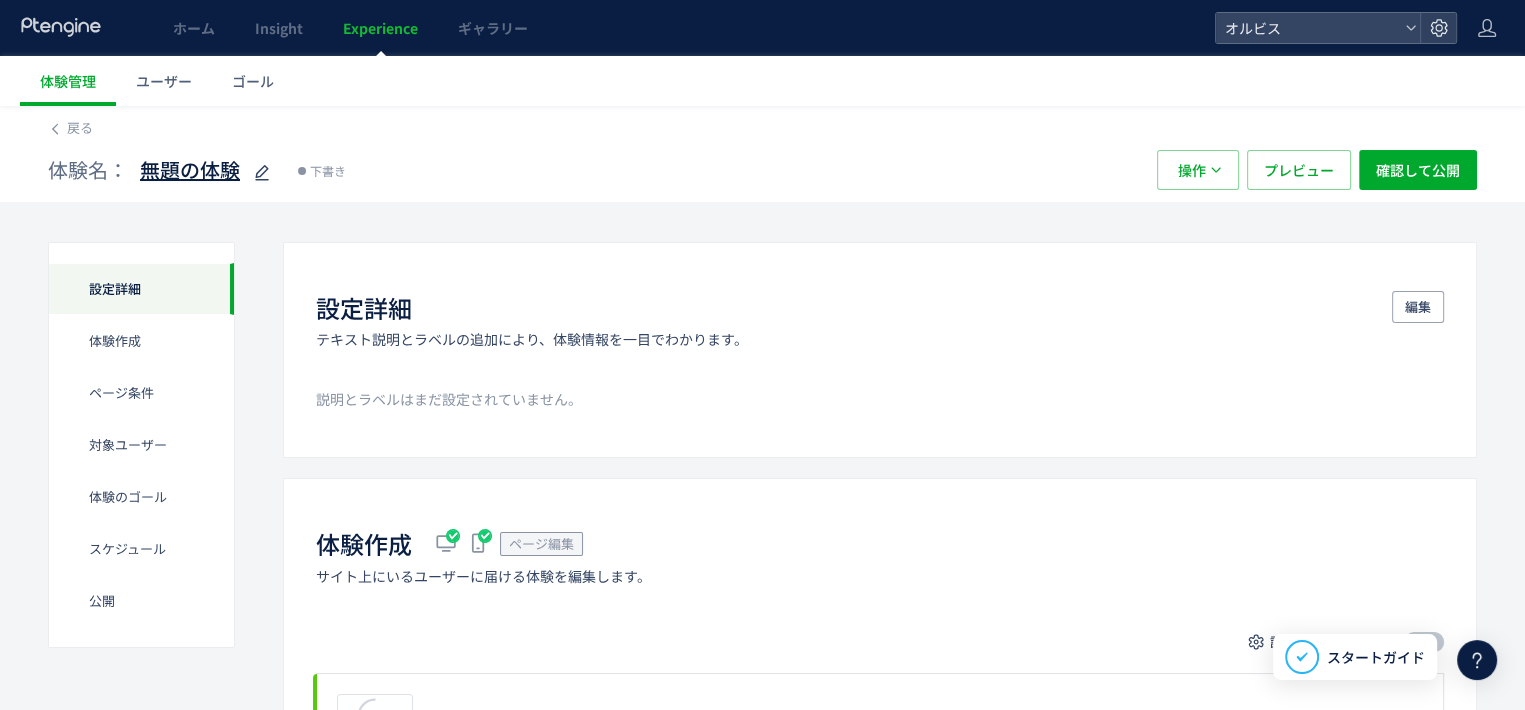 click 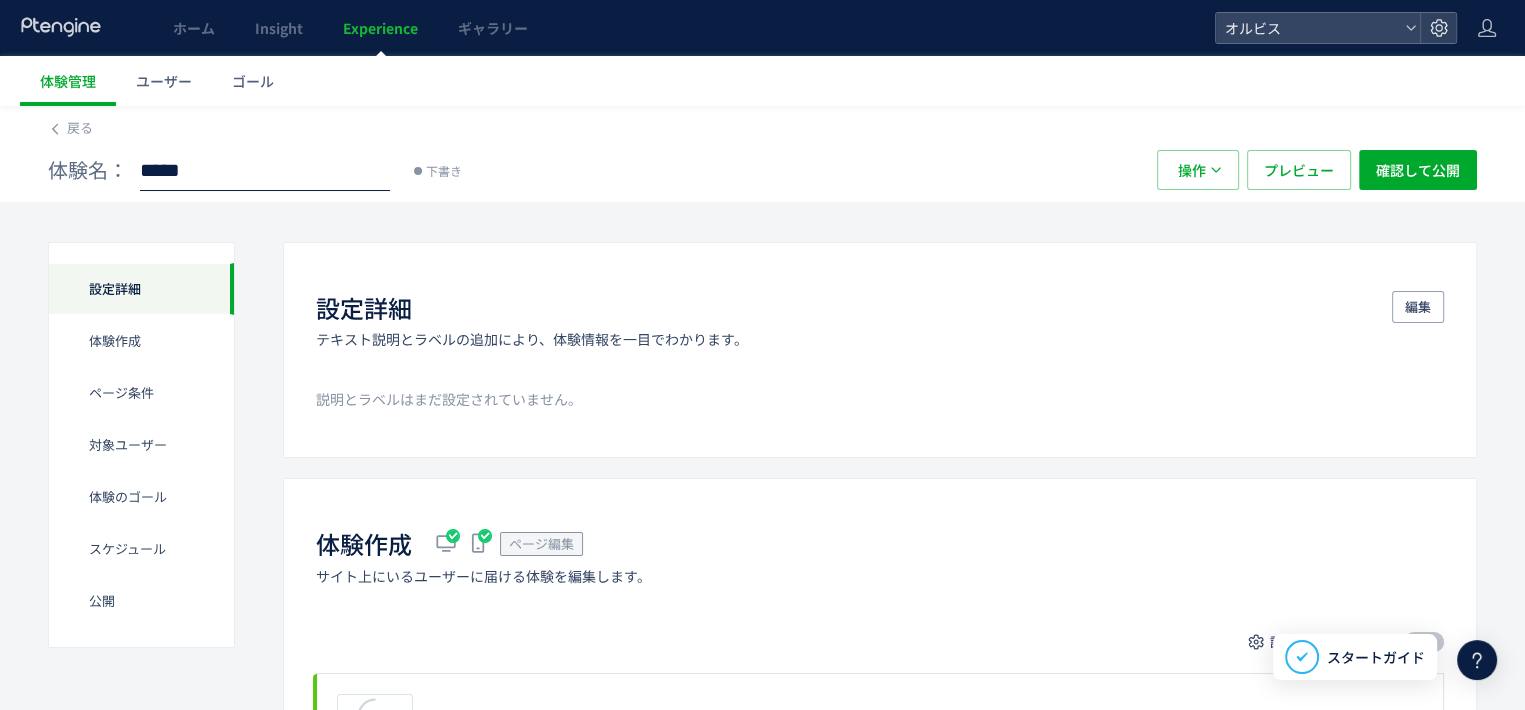 click on "設定詳細 体験作成 ページ条件 対象ユーザー 体験のゴール スケジュール​ 公開 設定詳細  テキスト説明とラベルの追加により、体験情報を一目でわかります。 編集 説明とラベルはまだ設定されていません。 体験作成  ページ編集 サイト上にいるユーザーに届ける体験を編集します。 設定 A/Bテスト プレビュー 削除の確認 キャンセル 削除 一時停止の確認 キャンセル 確定 編集元のページ：  https://pr.orbis.co.jp/cosmetics/u/301-1/ 配信割合 キャンセル 確定 A/Bテストを停止する キャンセル A/Bテストを停止 ページ条件  体験を配信するページを指定します。 編集 完全一致する パラメータ除去後のURL https://pr.orbis.co.jp/cosmetics/u/301-1/ 対象ユーザー  特定のユーザーに絞り込むことで最適な体験を届けられます。 編集 全てのユーザー 体験のゴール  追加 編集 開始日時" 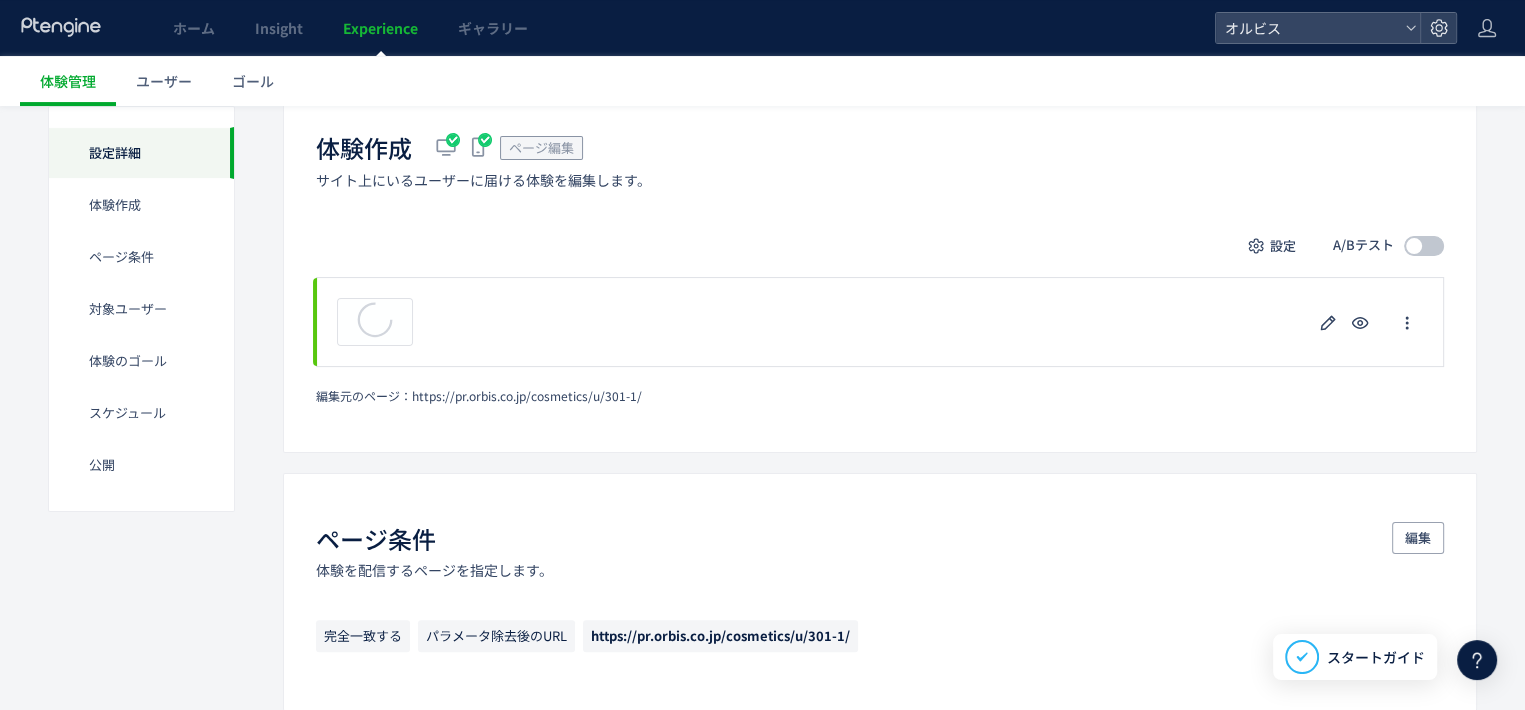 scroll, scrollTop: 0, scrollLeft: 0, axis: both 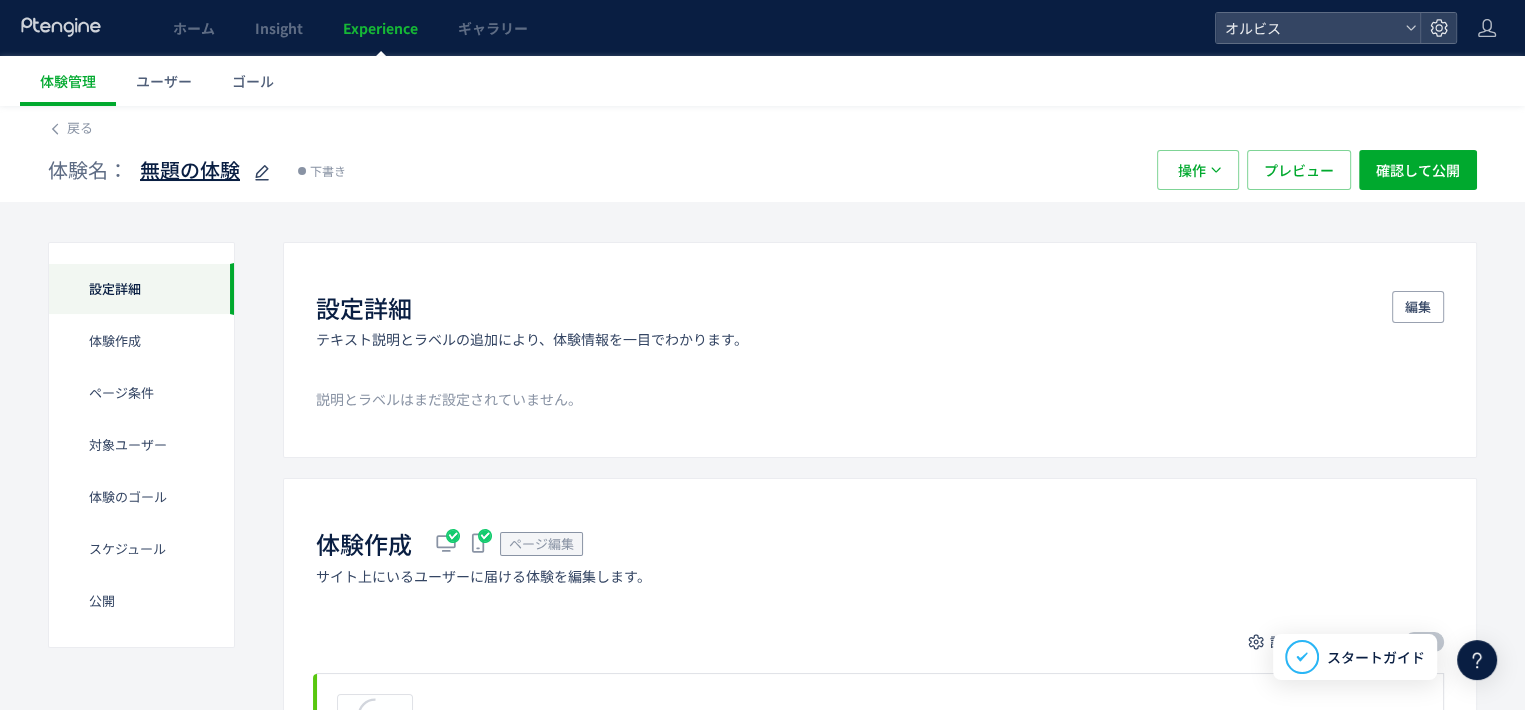 click 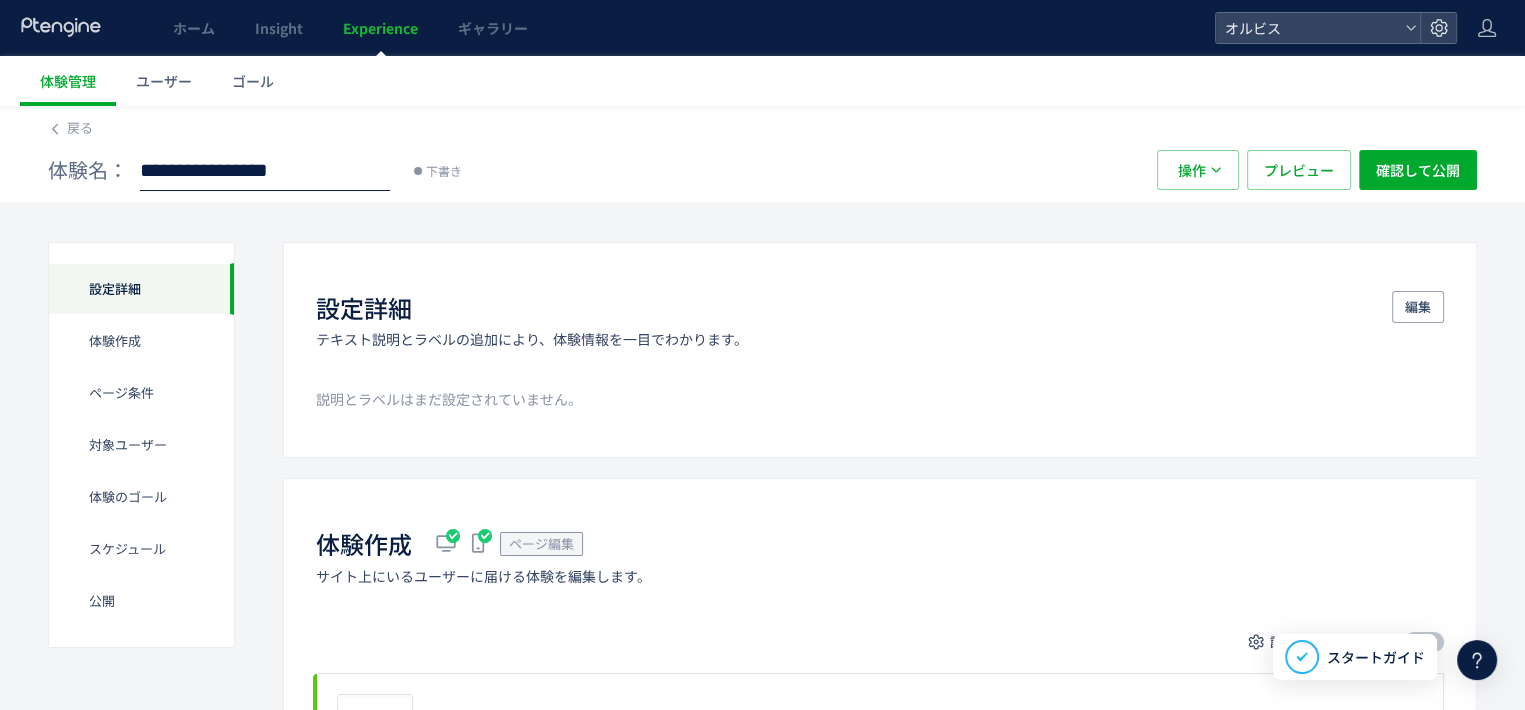 scroll, scrollTop: 0, scrollLeft: 0, axis: both 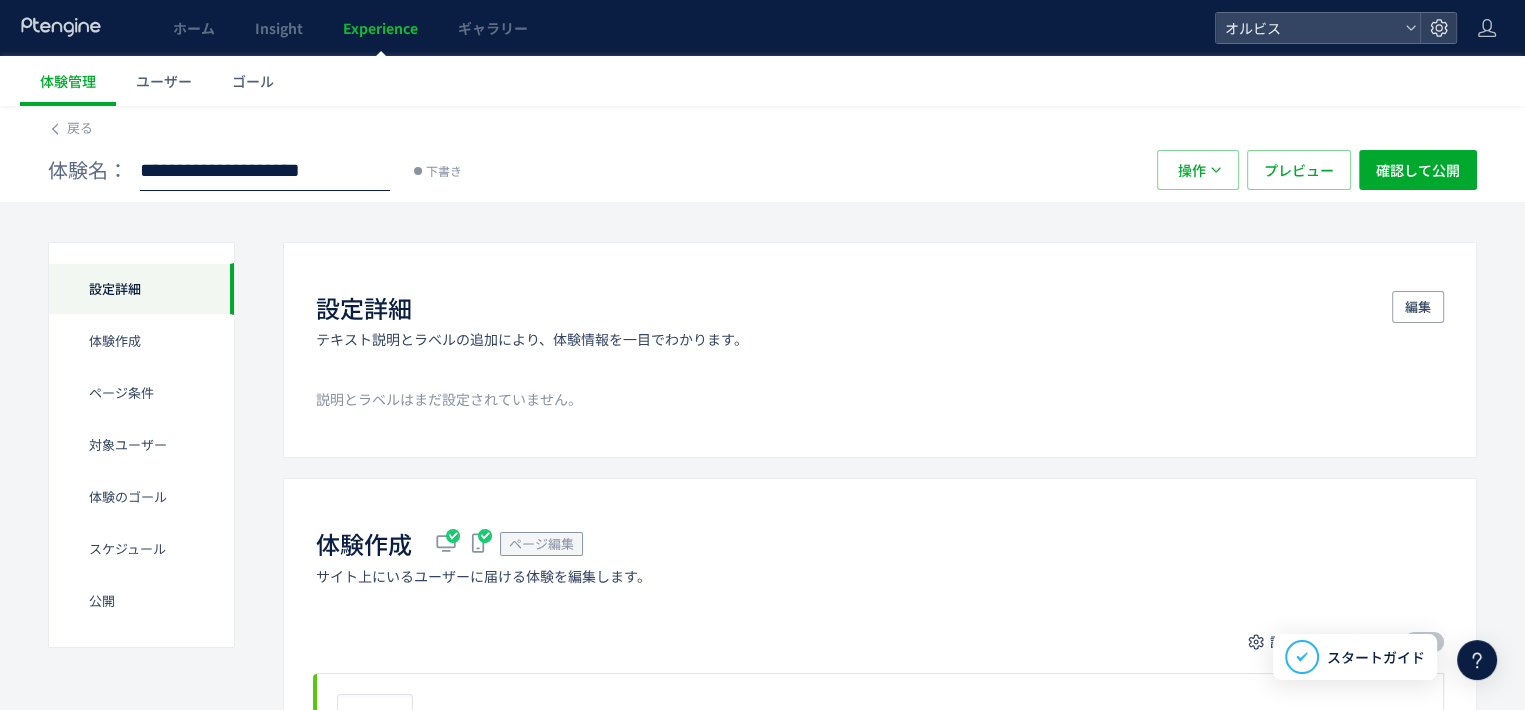 type on "**********" 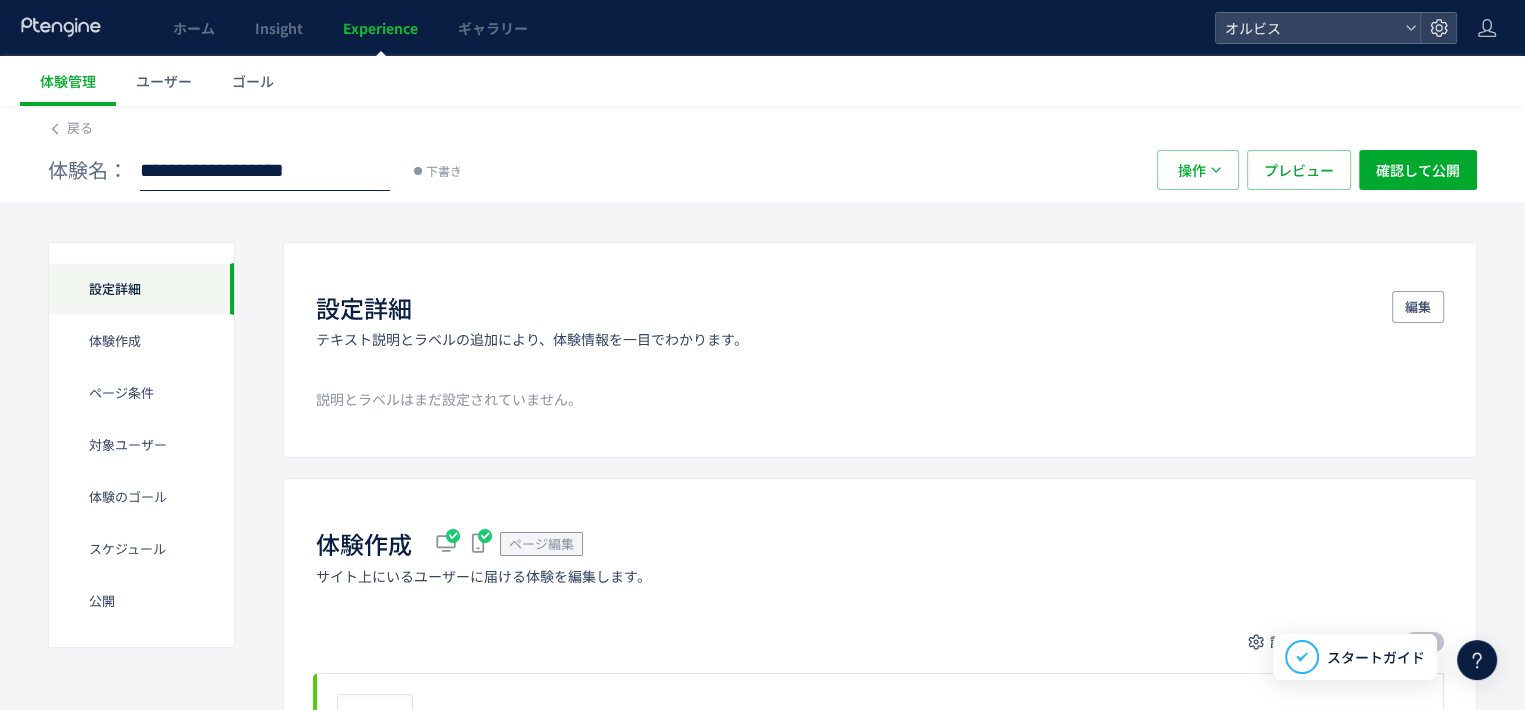 scroll, scrollTop: 0, scrollLeft: 28, axis: horizontal 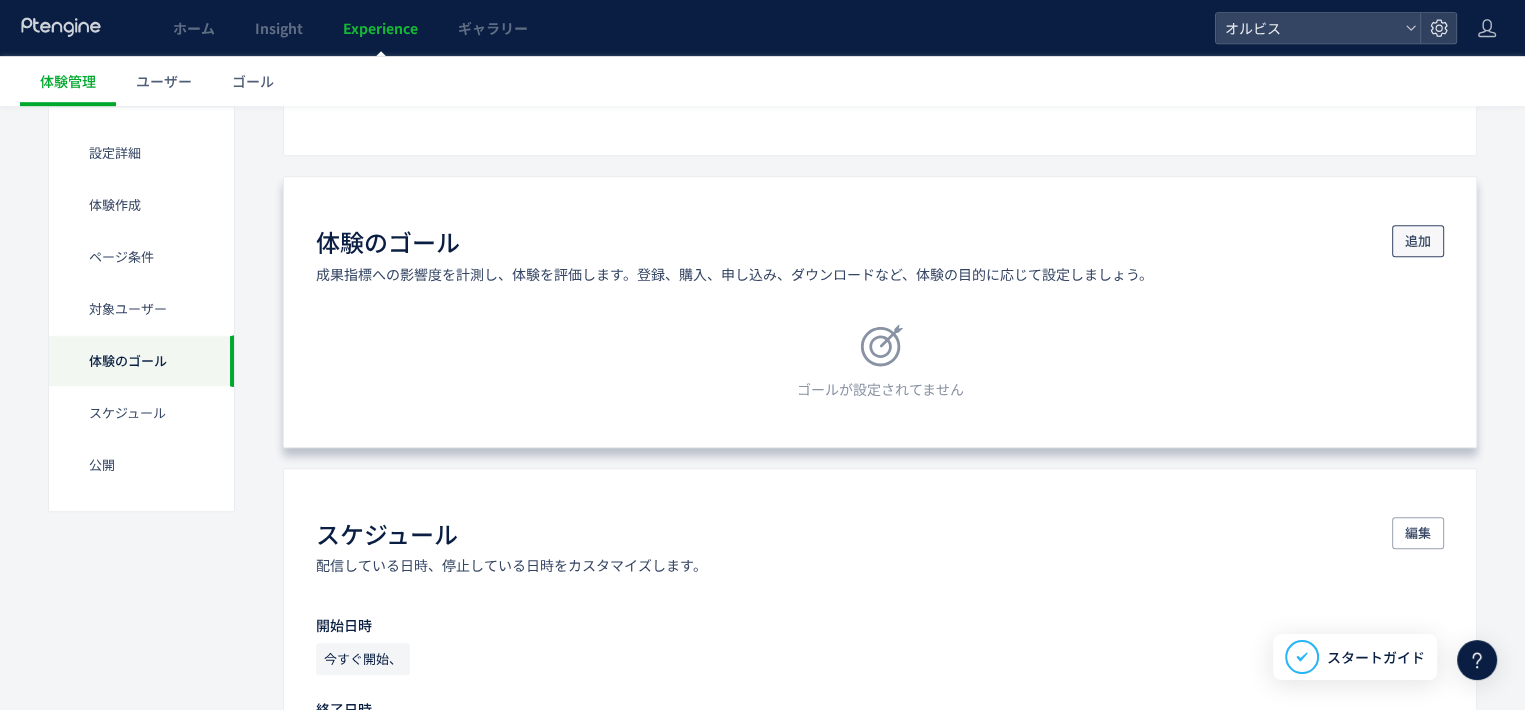 click on "追加" at bounding box center [1418, 241] 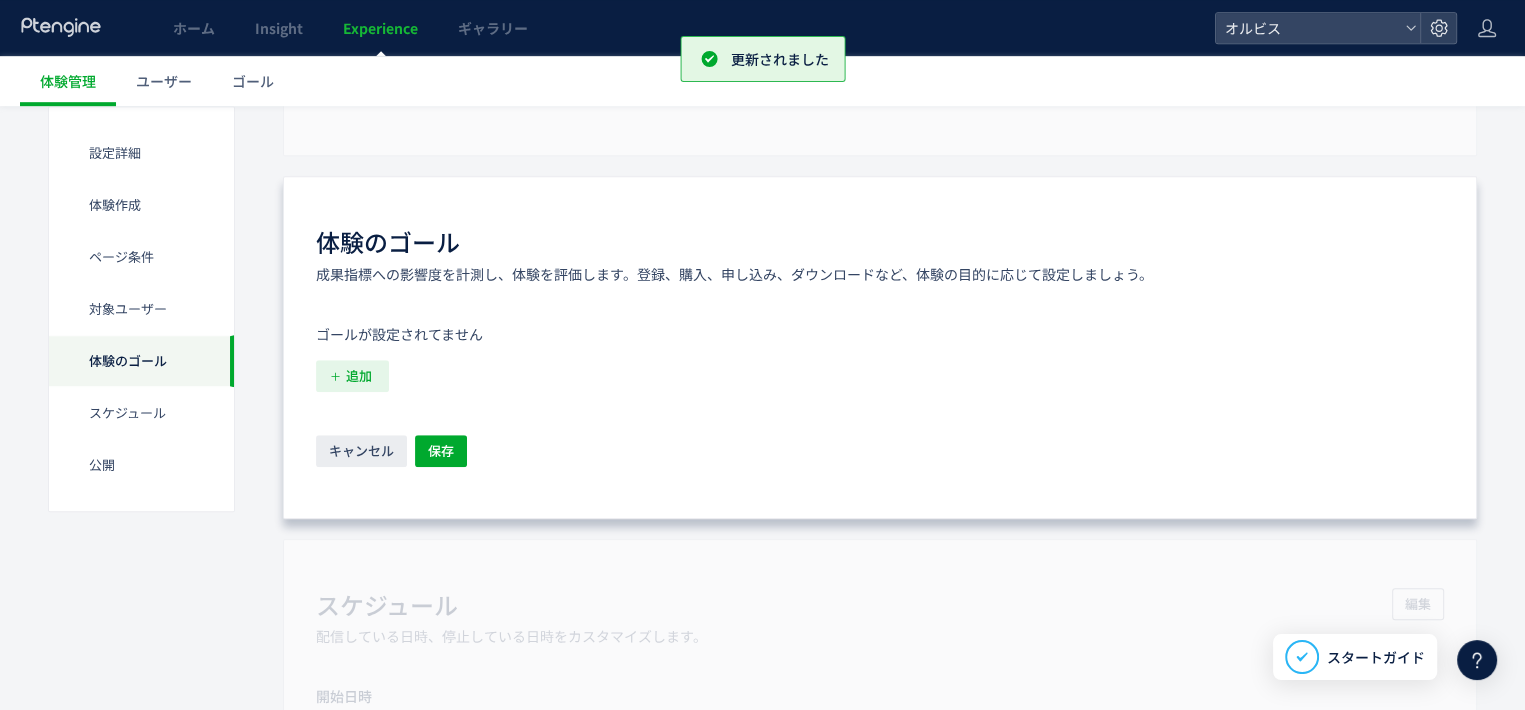 click on "追加" at bounding box center [359, 376] 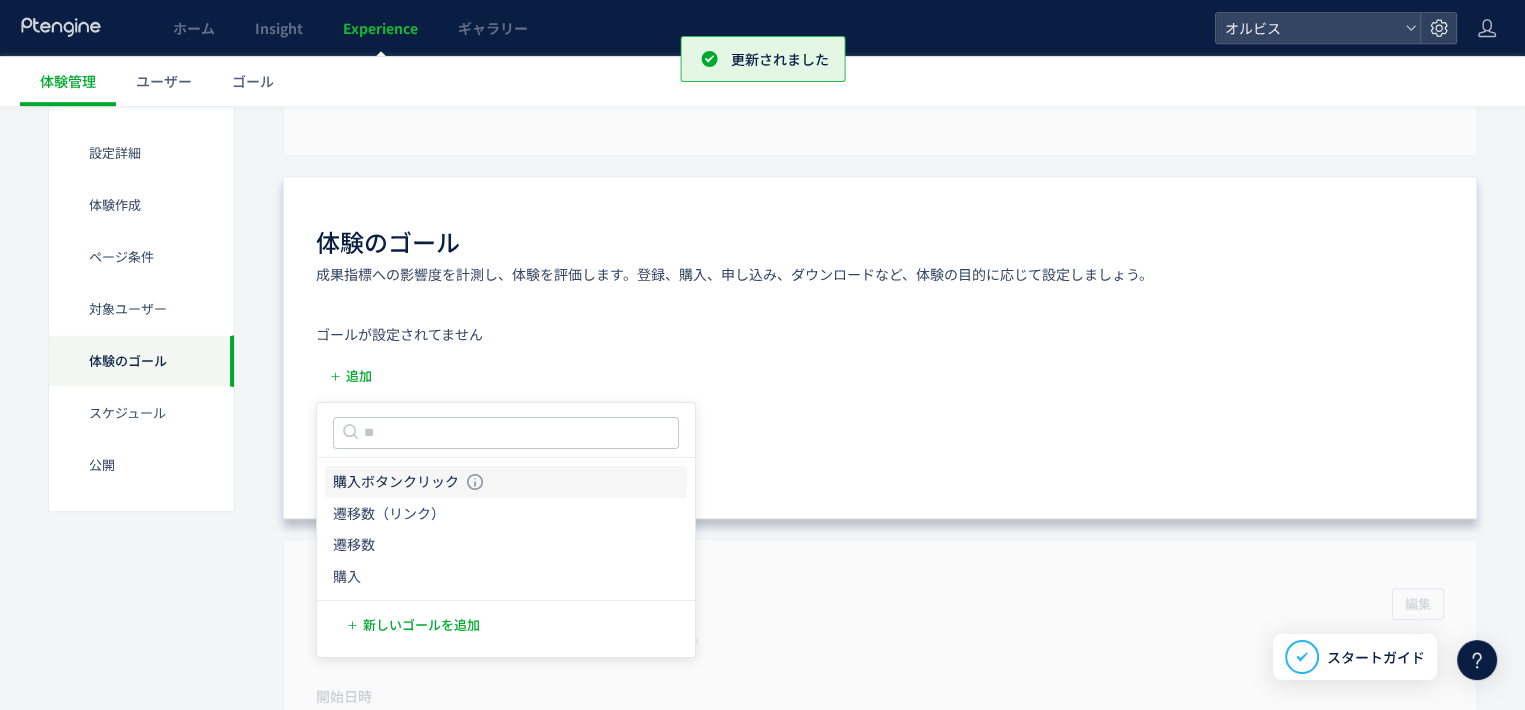 click on "購入ボタンクリック" at bounding box center (396, 482) 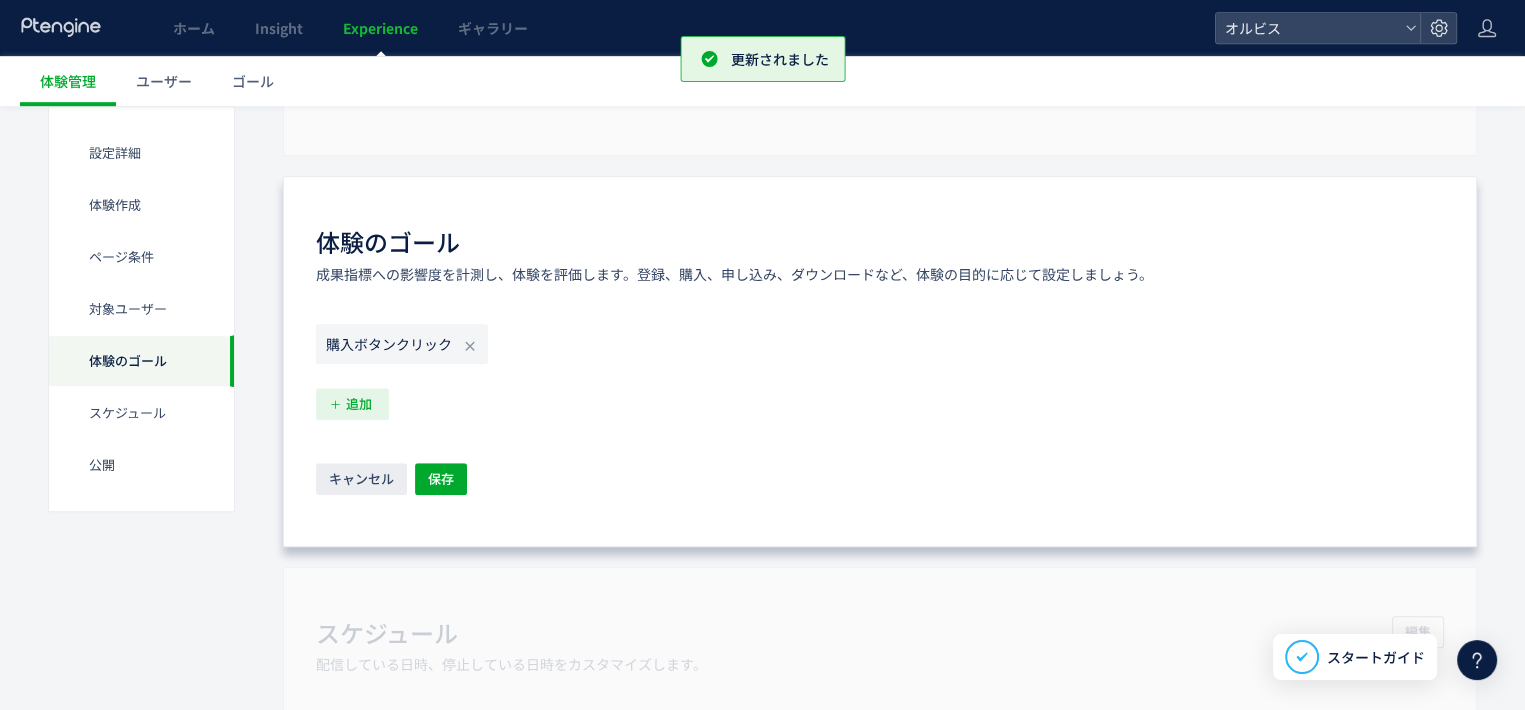 click on "追加" at bounding box center [359, 404] 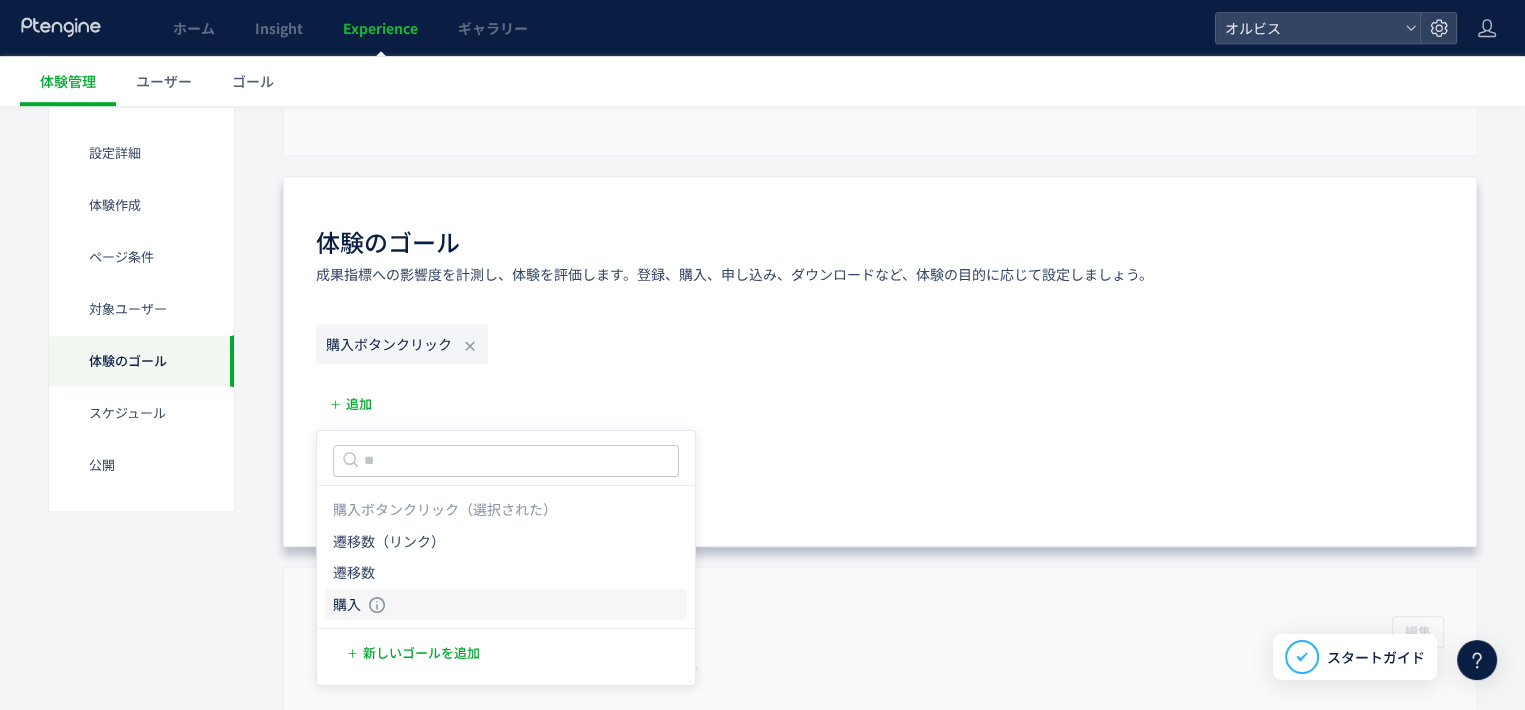 click on "購入 購入 条件： 元のページページorder/thanksに 含むページに訪問した場合" 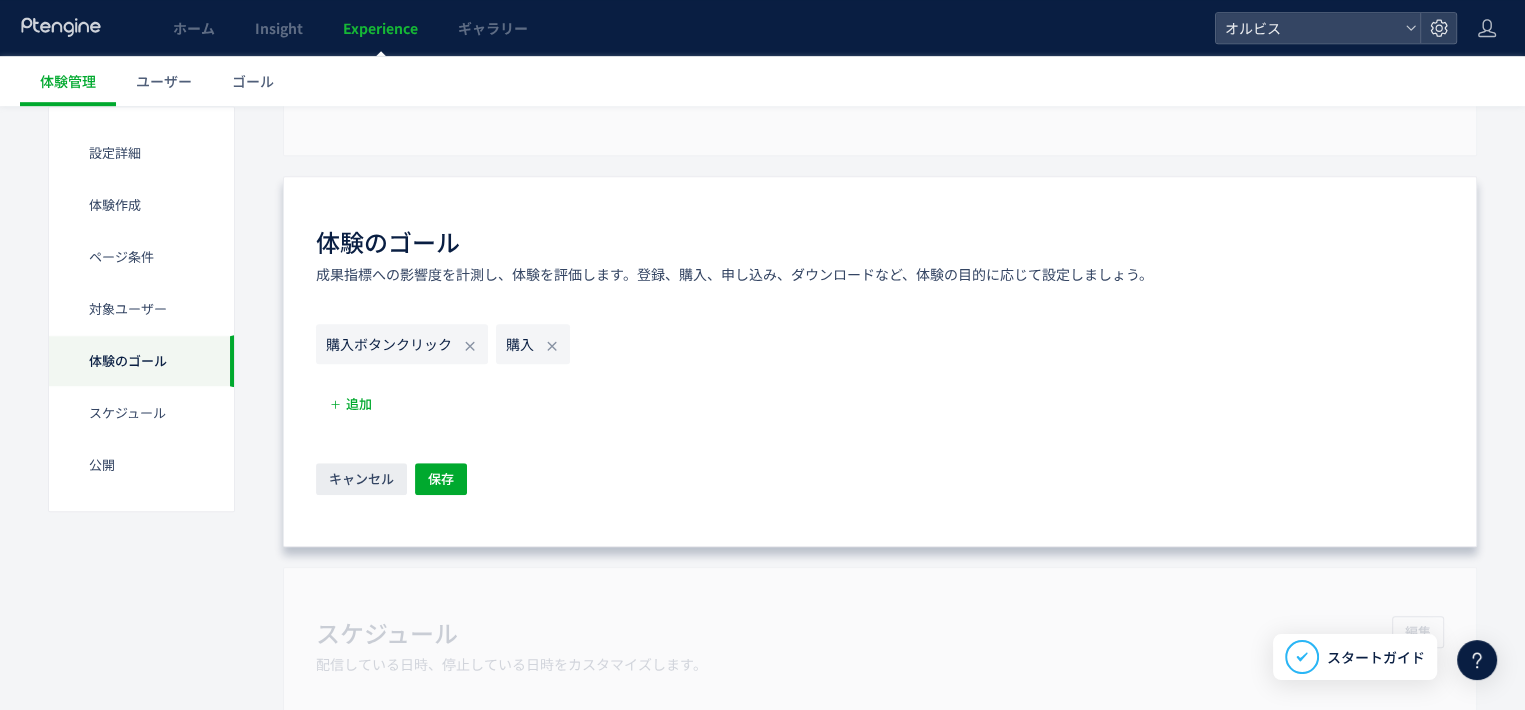 scroll, scrollTop: 1402, scrollLeft: 0, axis: vertical 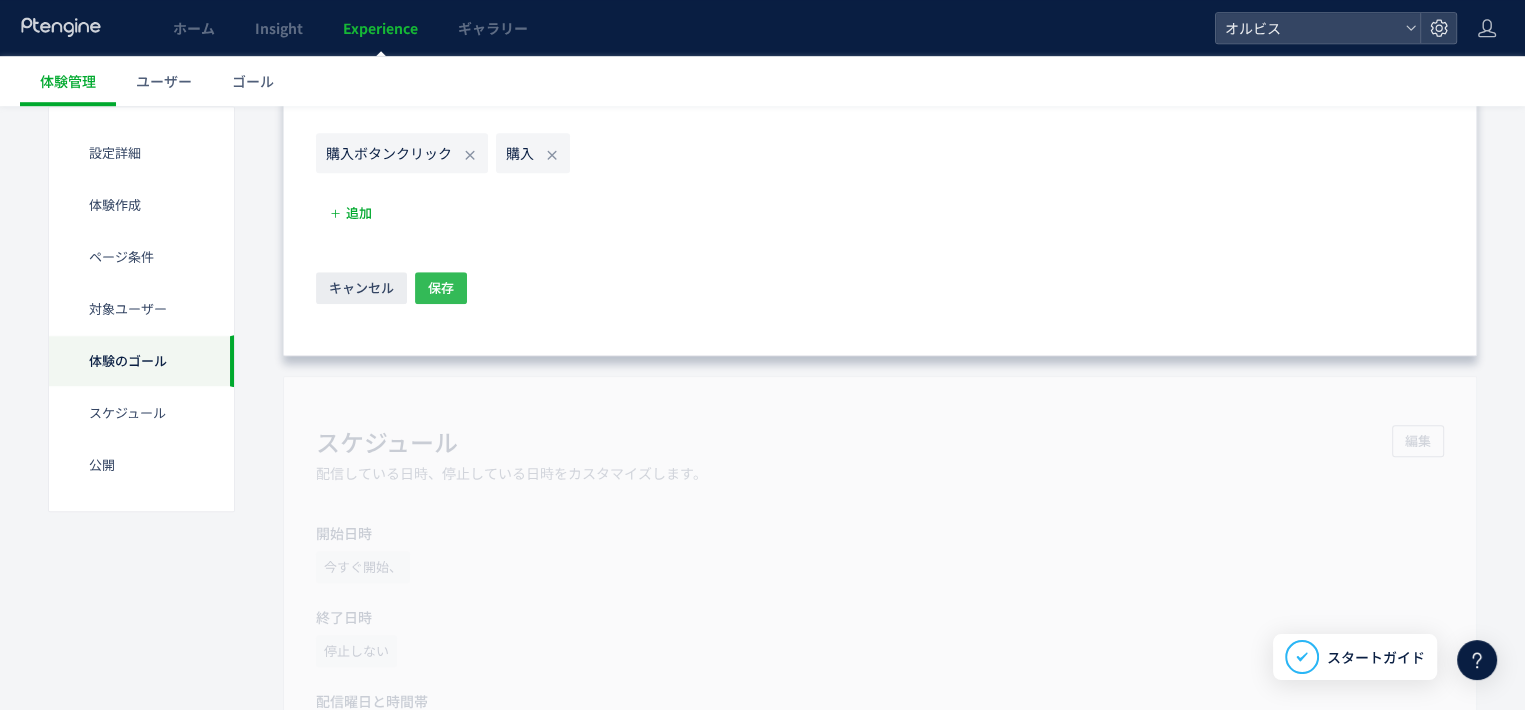 click on "保存" at bounding box center (441, 288) 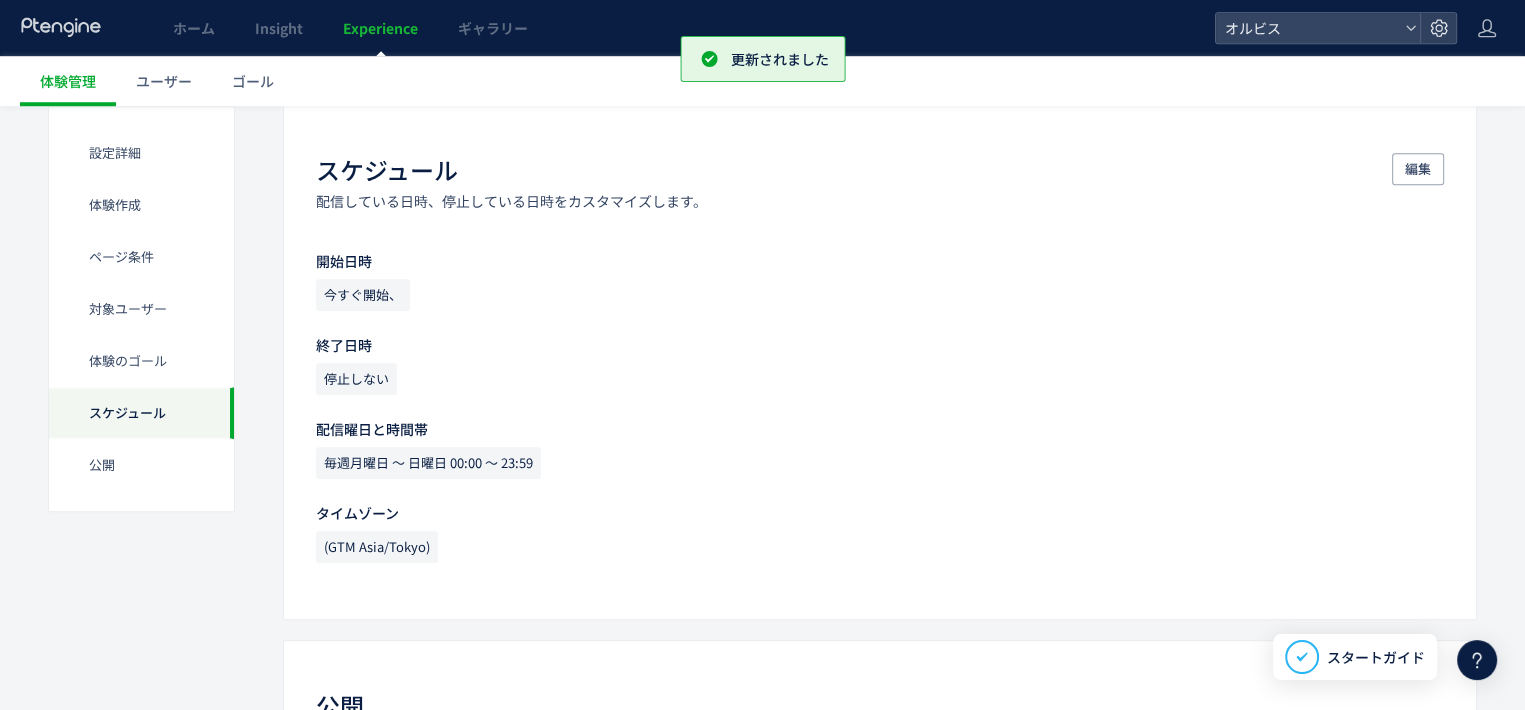 scroll, scrollTop: 1541, scrollLeft: 0, axis: vertical 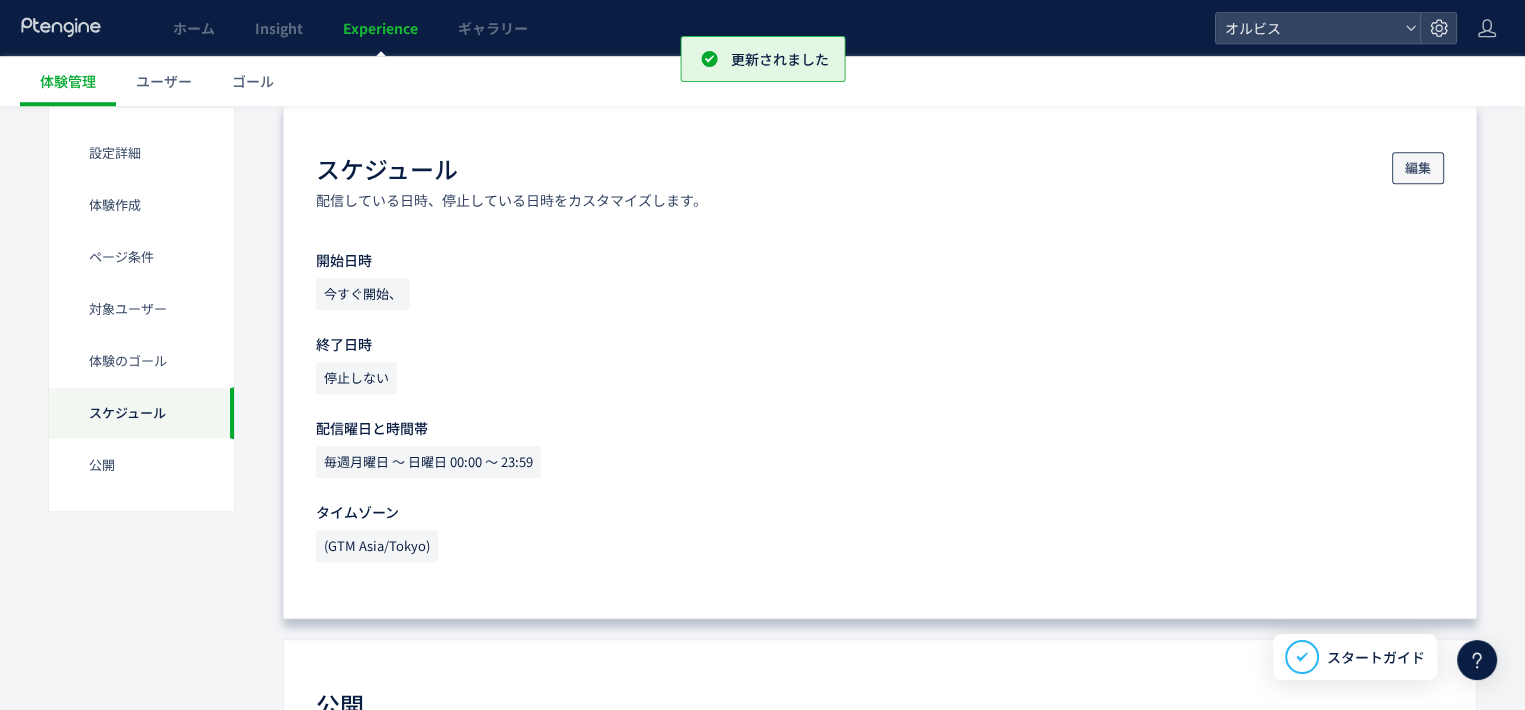 click on "編集" at bounding box center (1418, 168) 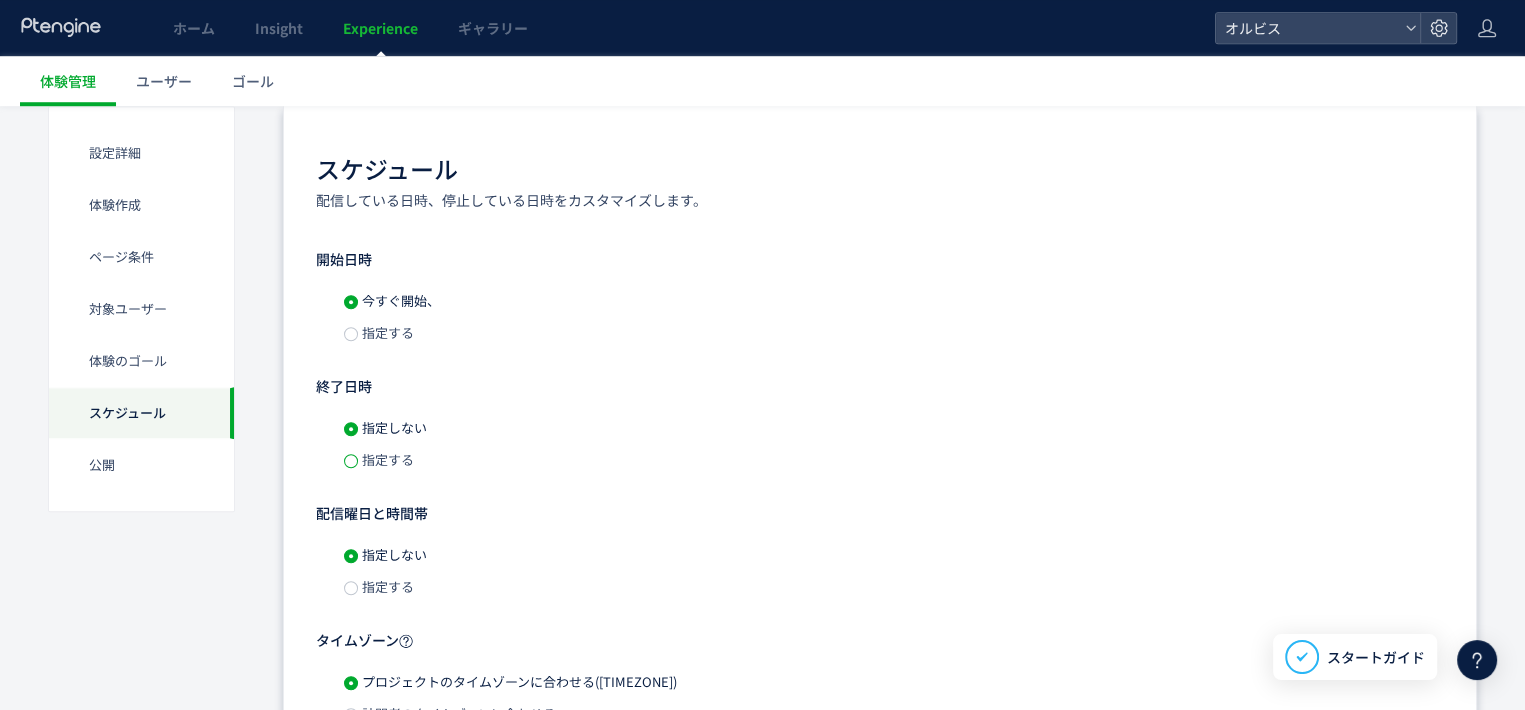 click at bounding box center (351, 461) 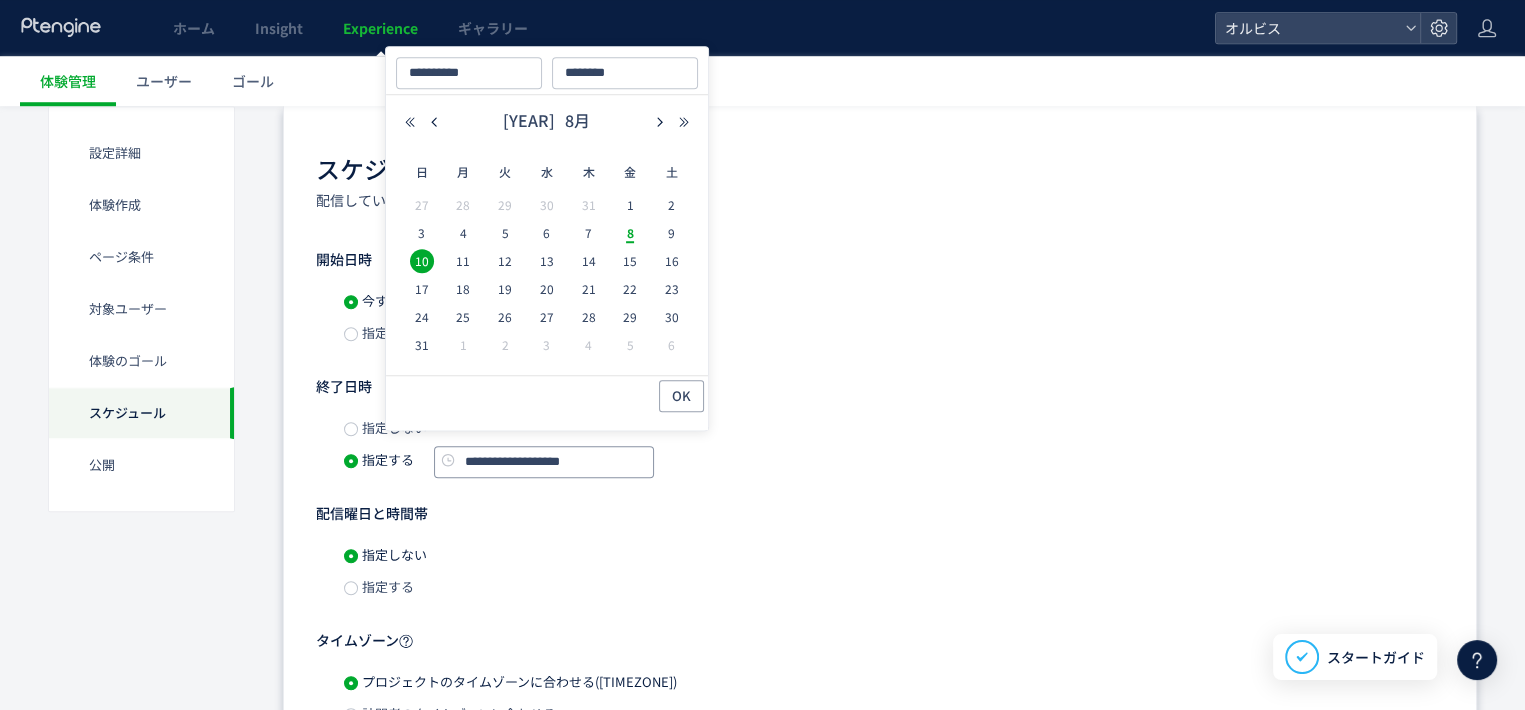 click on "**********" 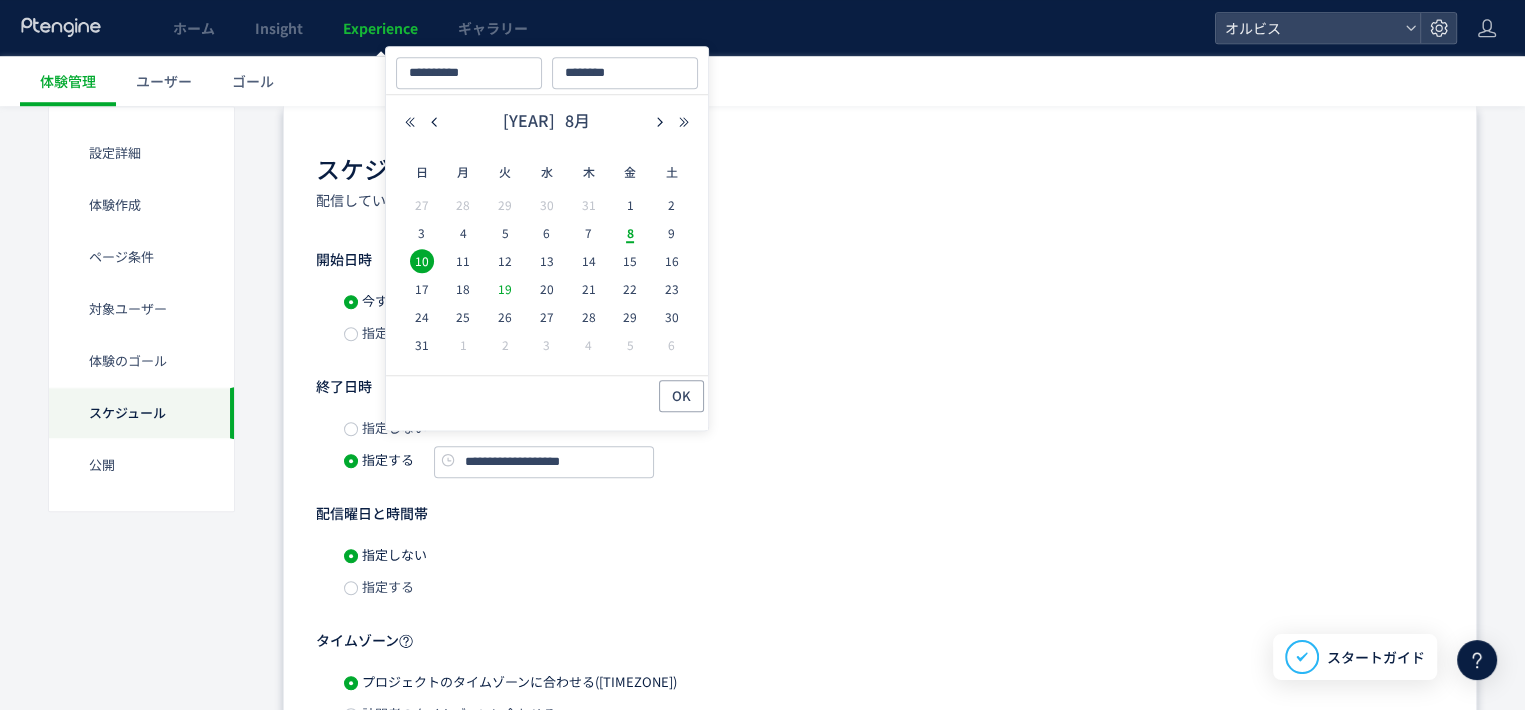 click on "19" at bounding box center [505, 289] 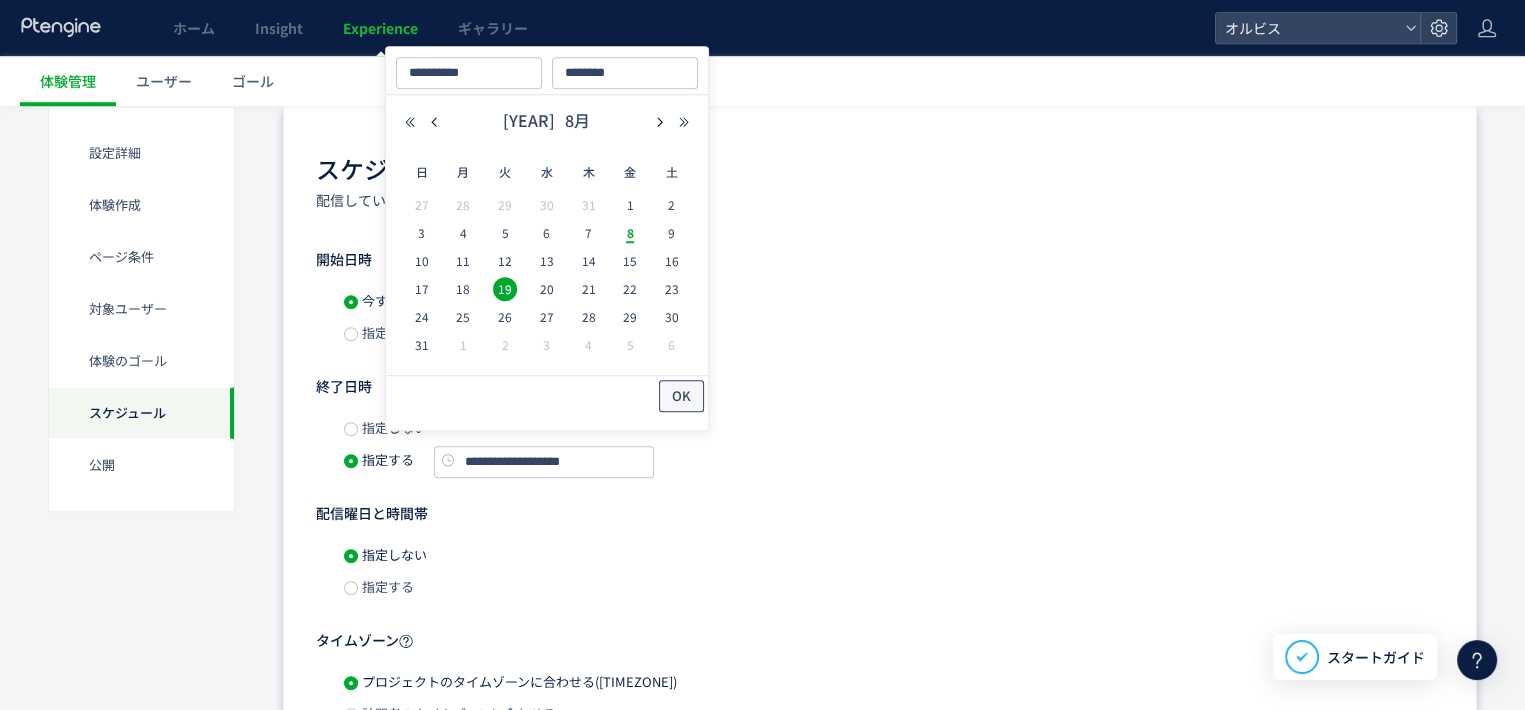 click on "OK" at bounding box center [681, 396] 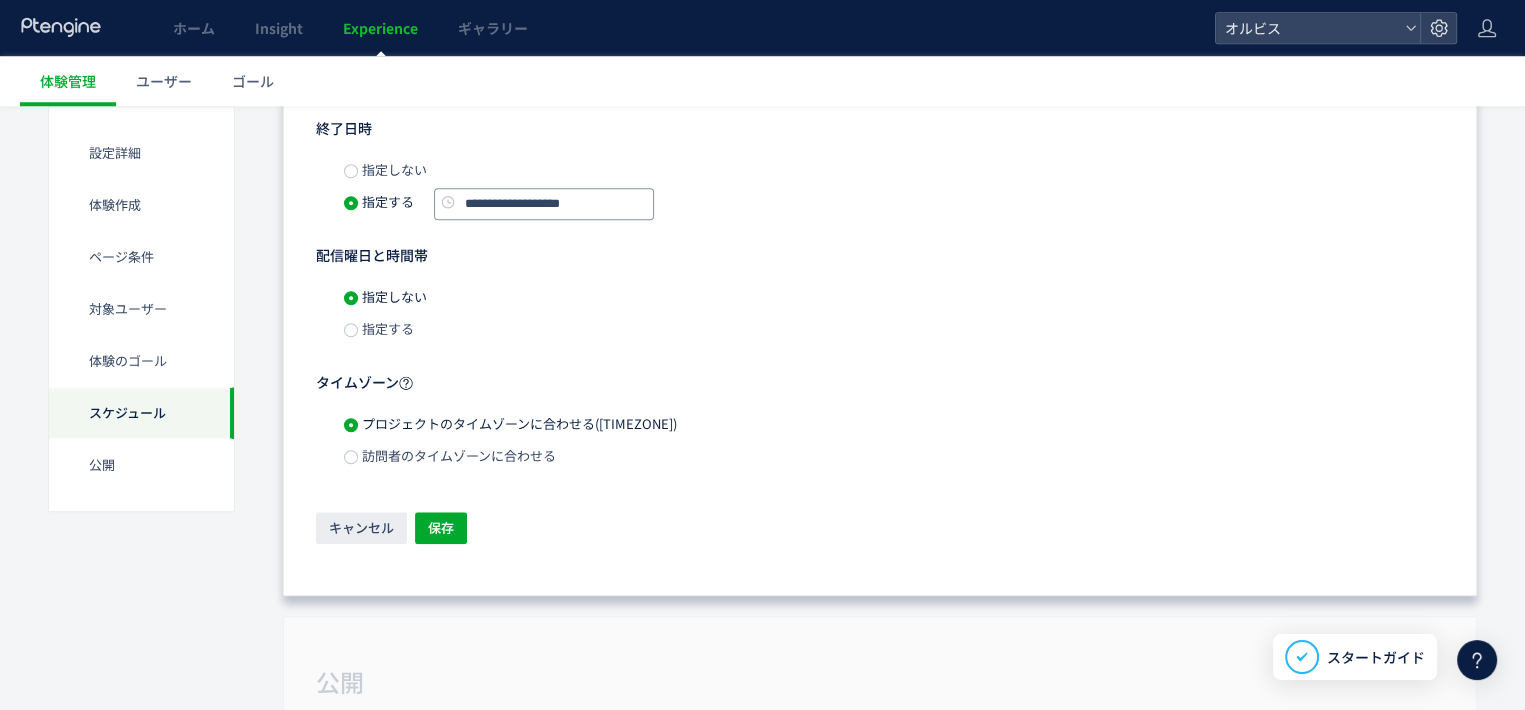 scroll, scrollTop: 1823, scrollLeft: 0, axis: vertical 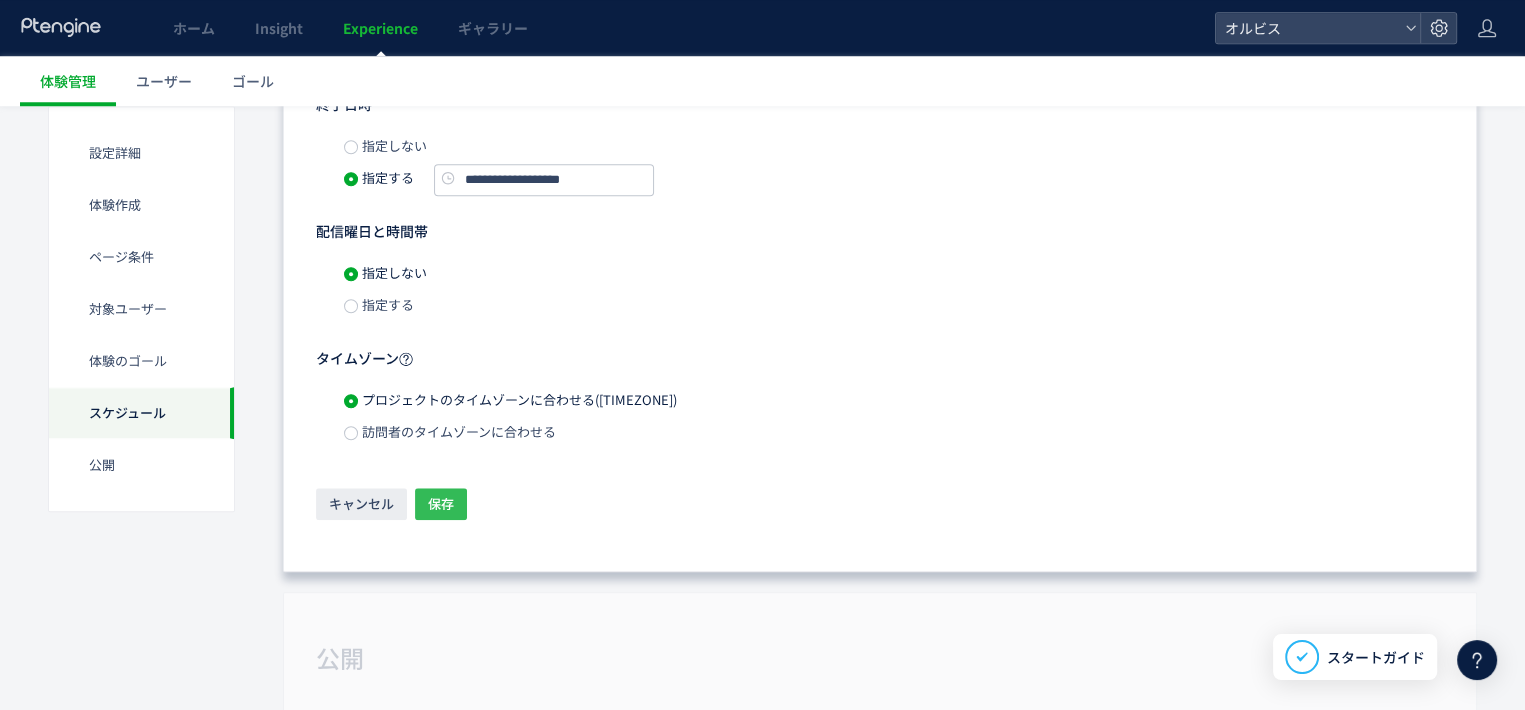 click on "保存" at bounding box center (441, 504) 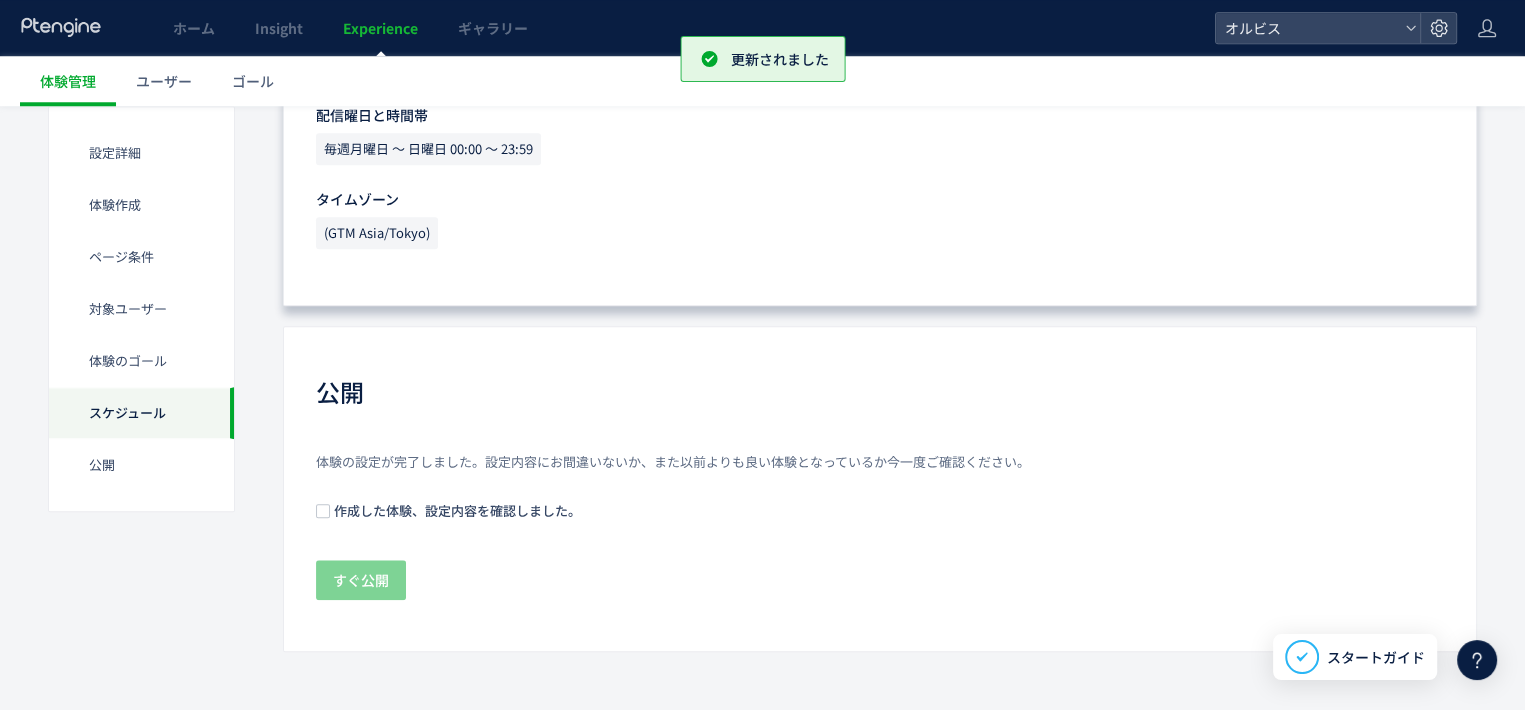 scroll, scrollTop: 1855, scrollLeft: 0, axis: vertical 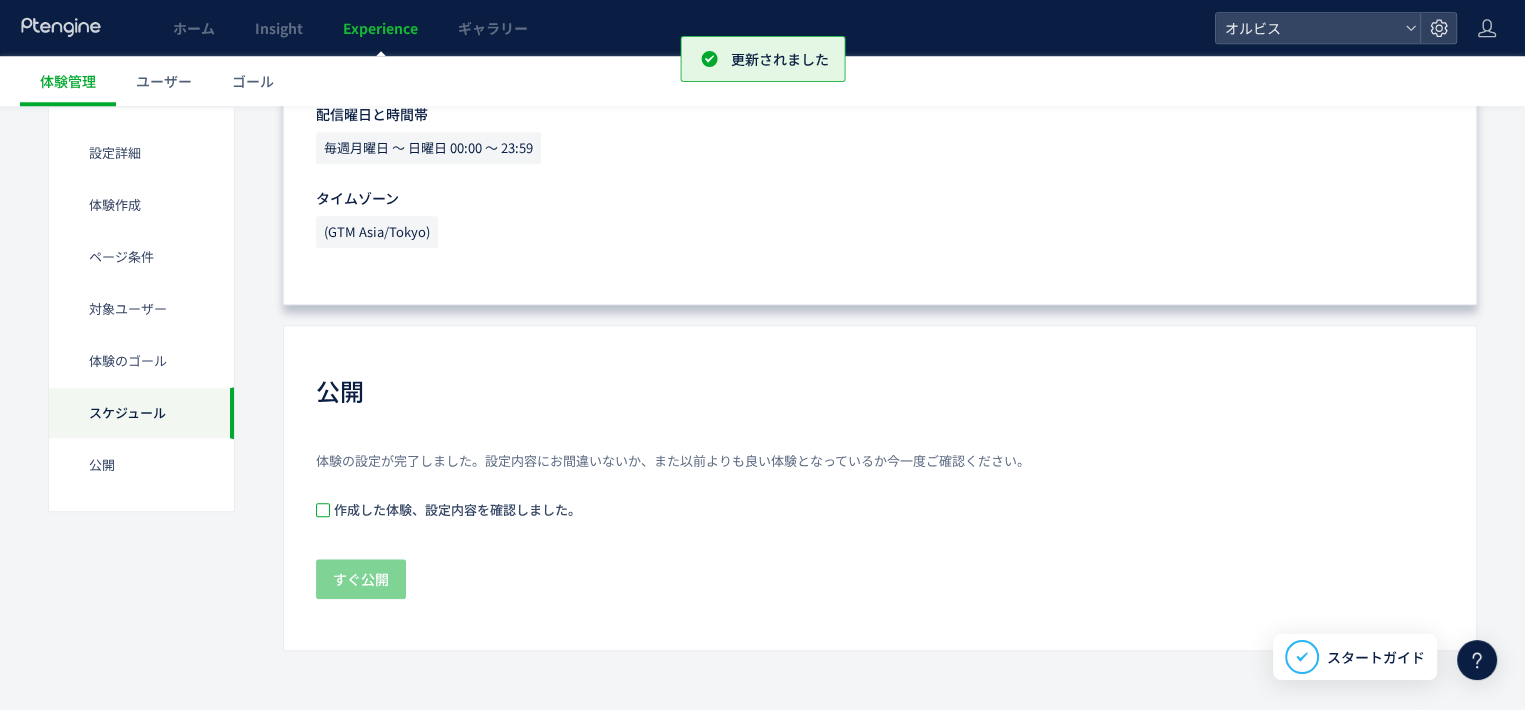 click at bounding box center [323, 510] 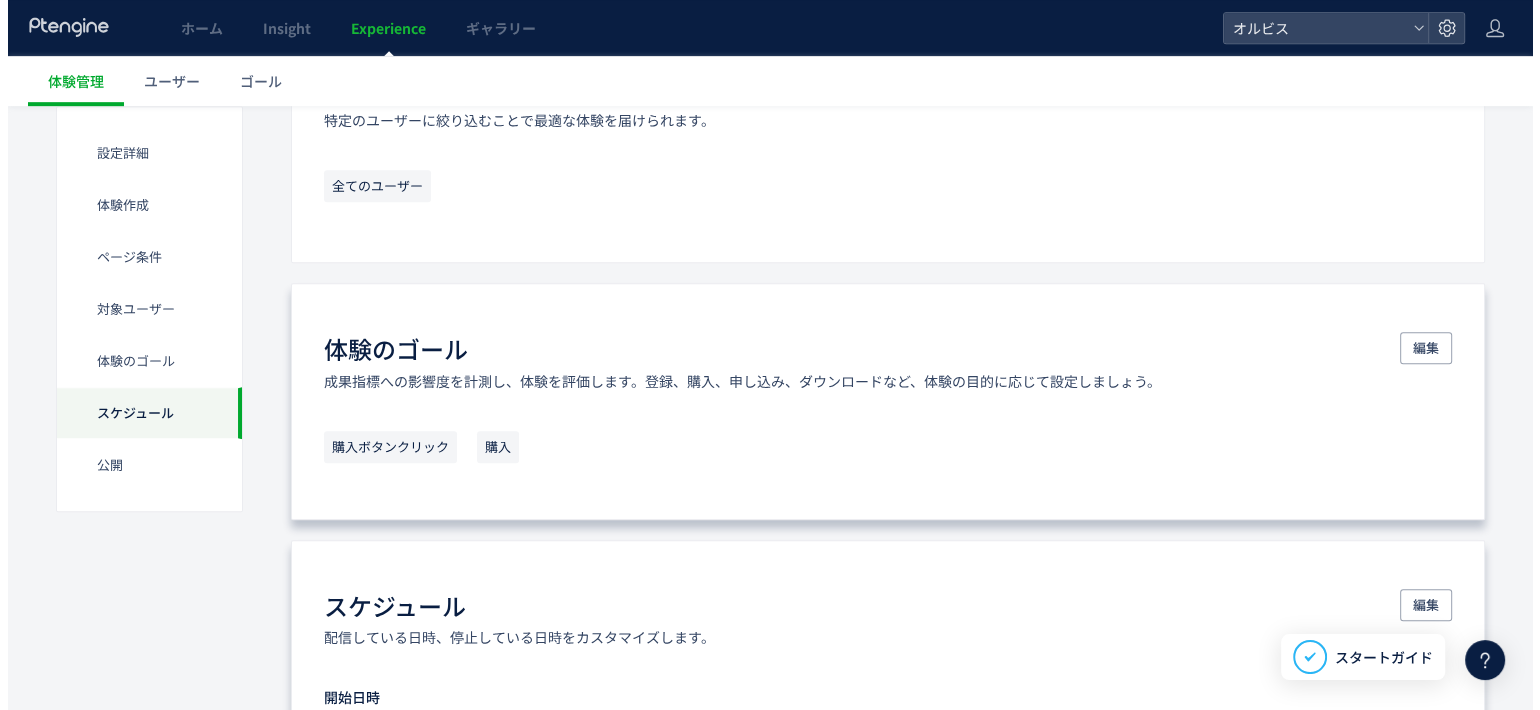 scroll, scrollTop: 1855, scrollLeft: 0, axis: vertical 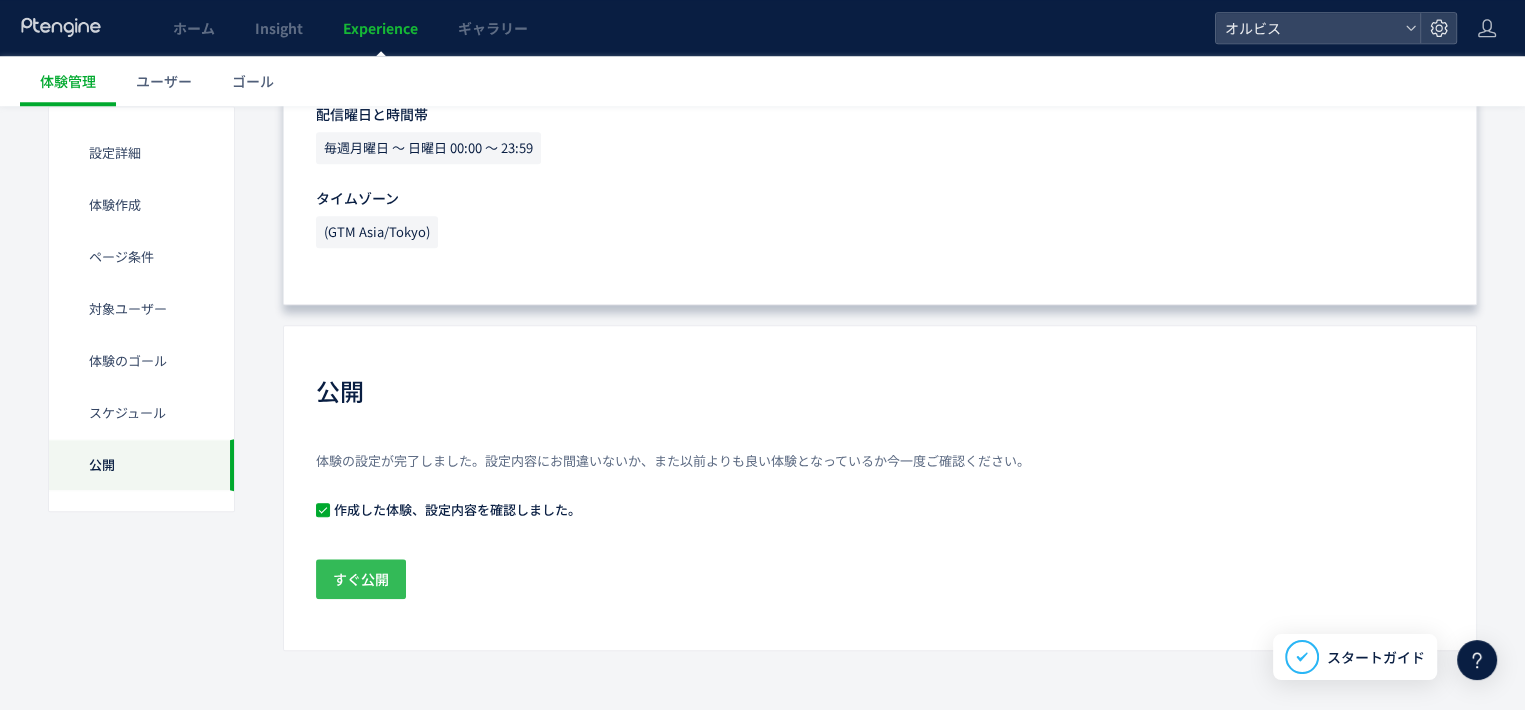 click on "すぐ公開" at bounding box center (361, 579) 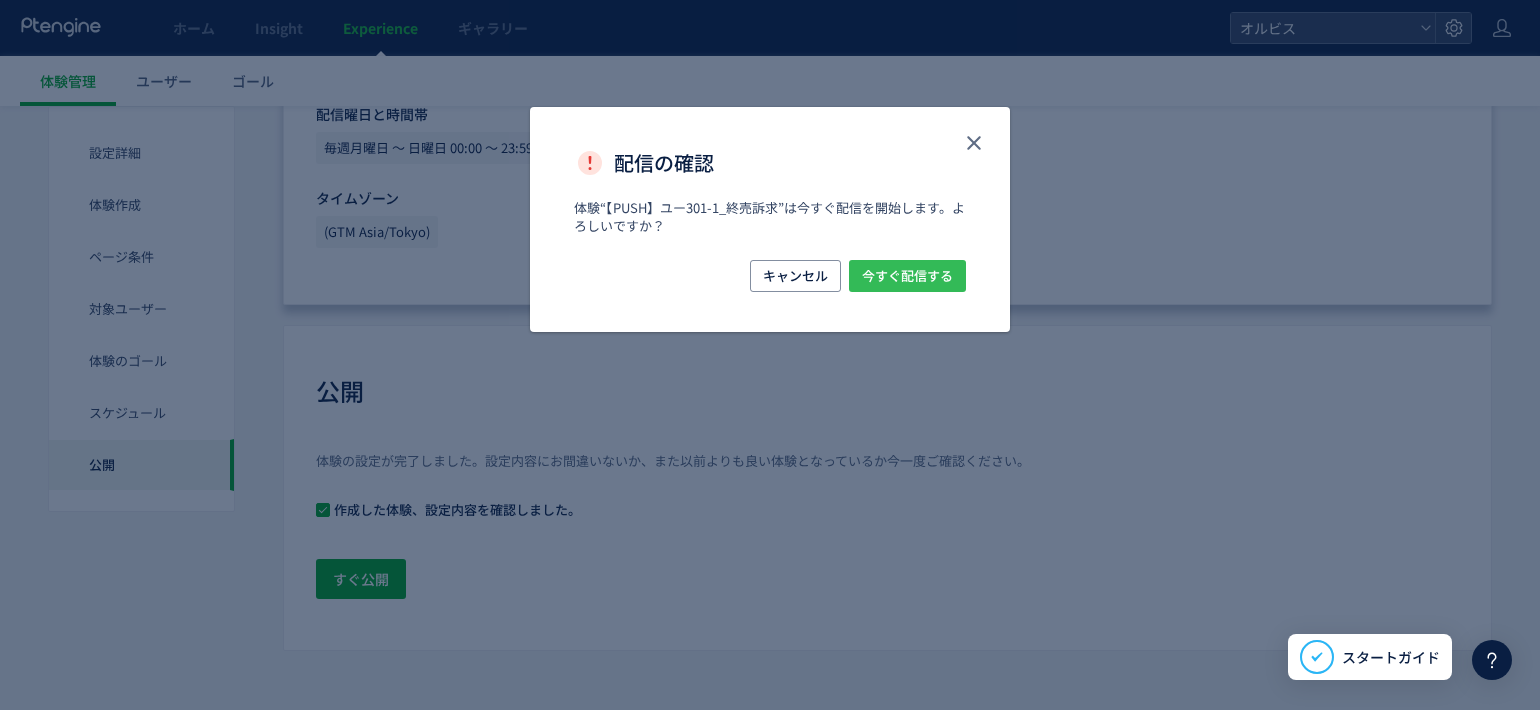click on "今すぐ配信する" at bounding box center (907, 276) 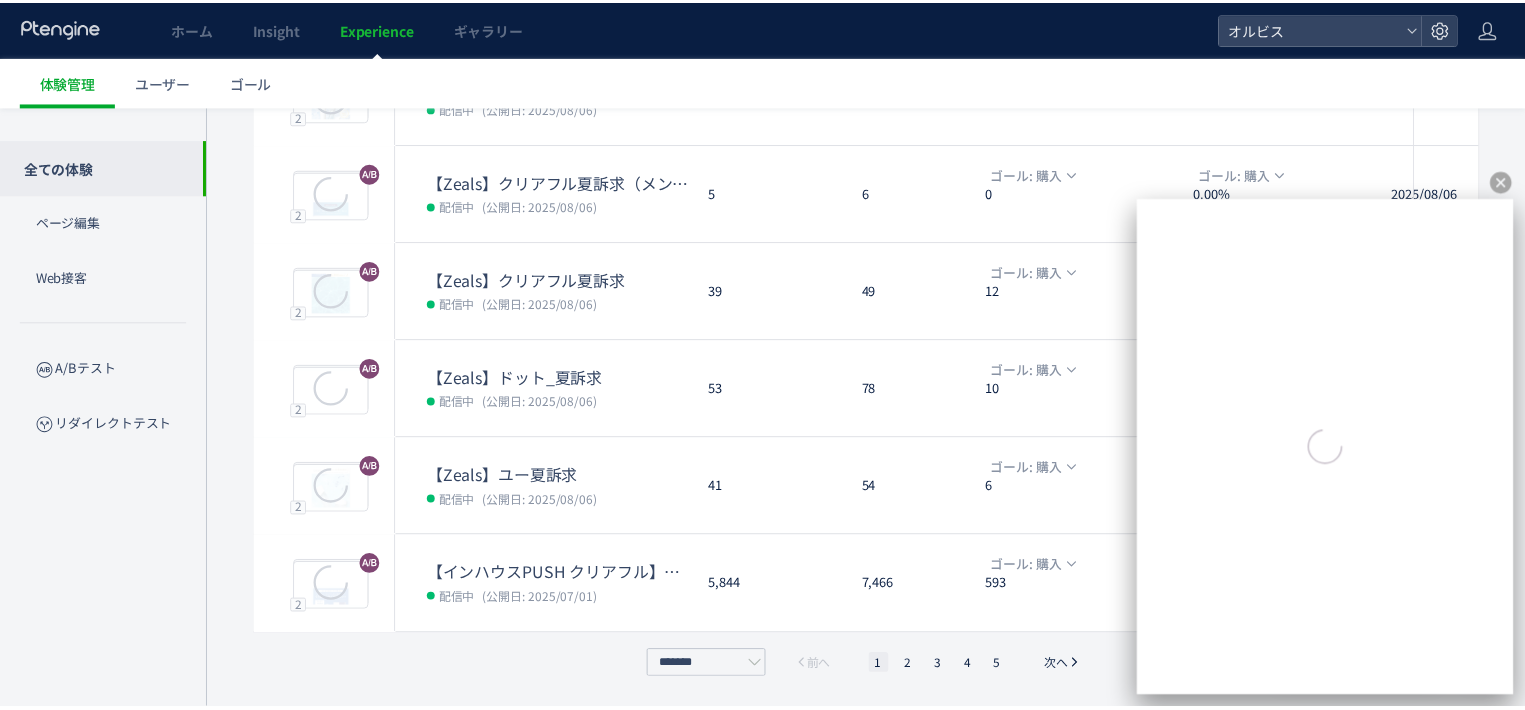 scroll, scrollTop: 0, scrollLeft: 0, axis: both 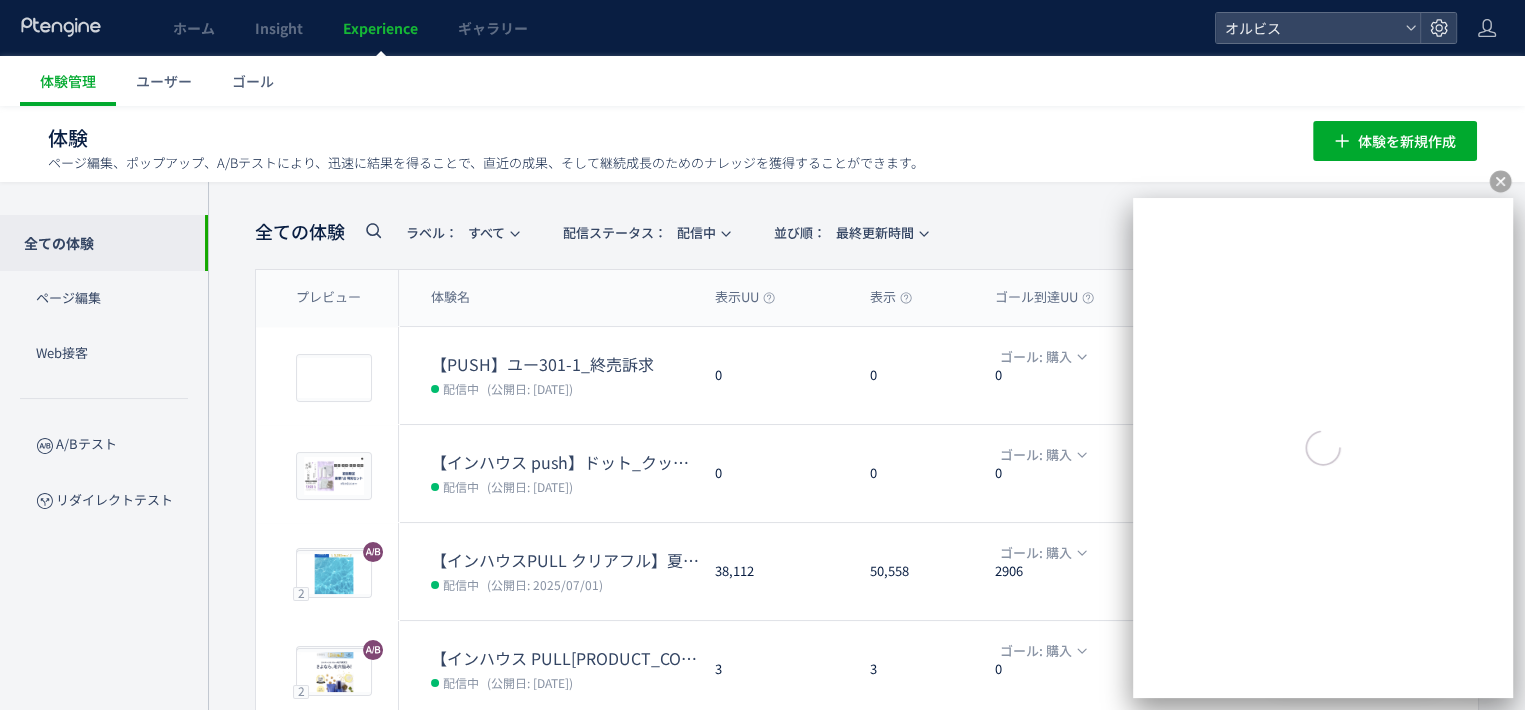 click 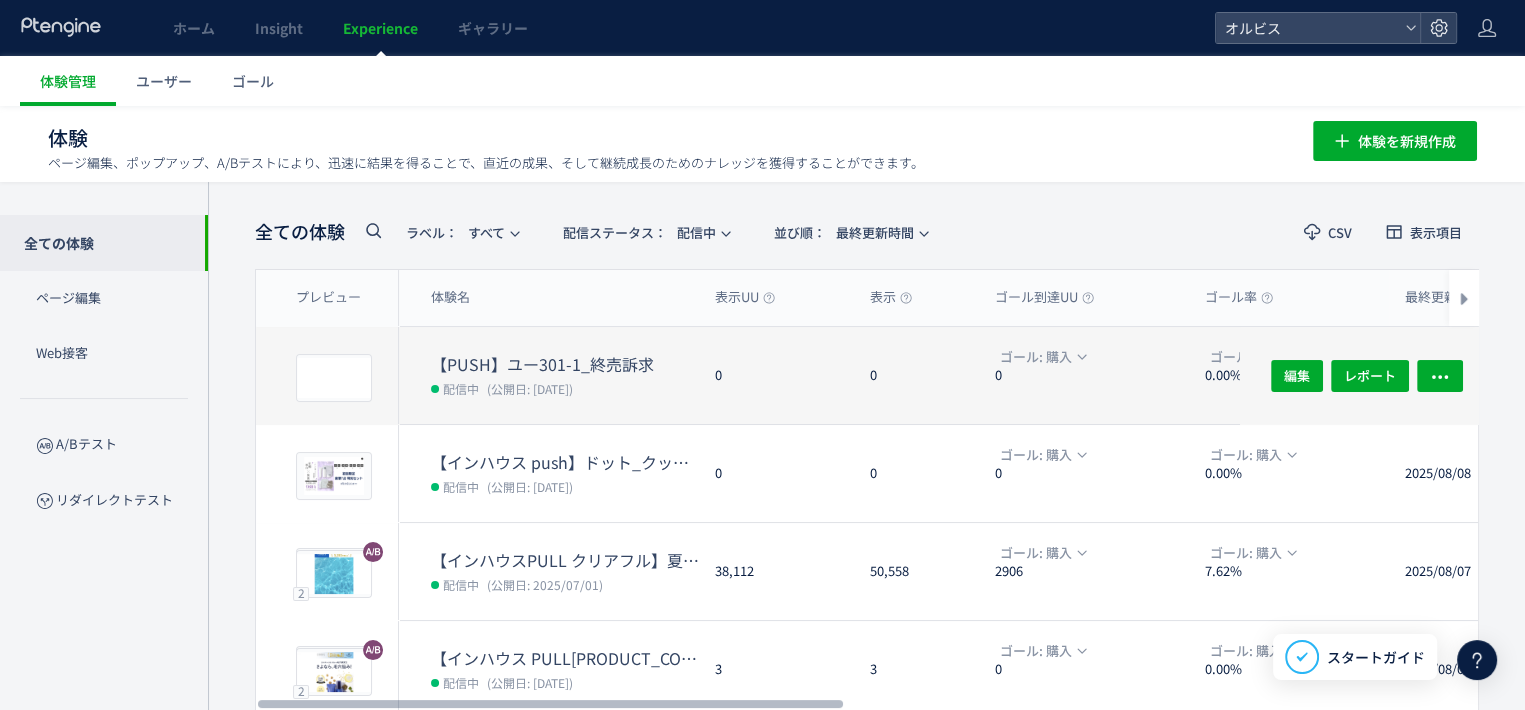 click on "【PUSH】ユー301-1_終売訴求" at bounding box center [565, 364] 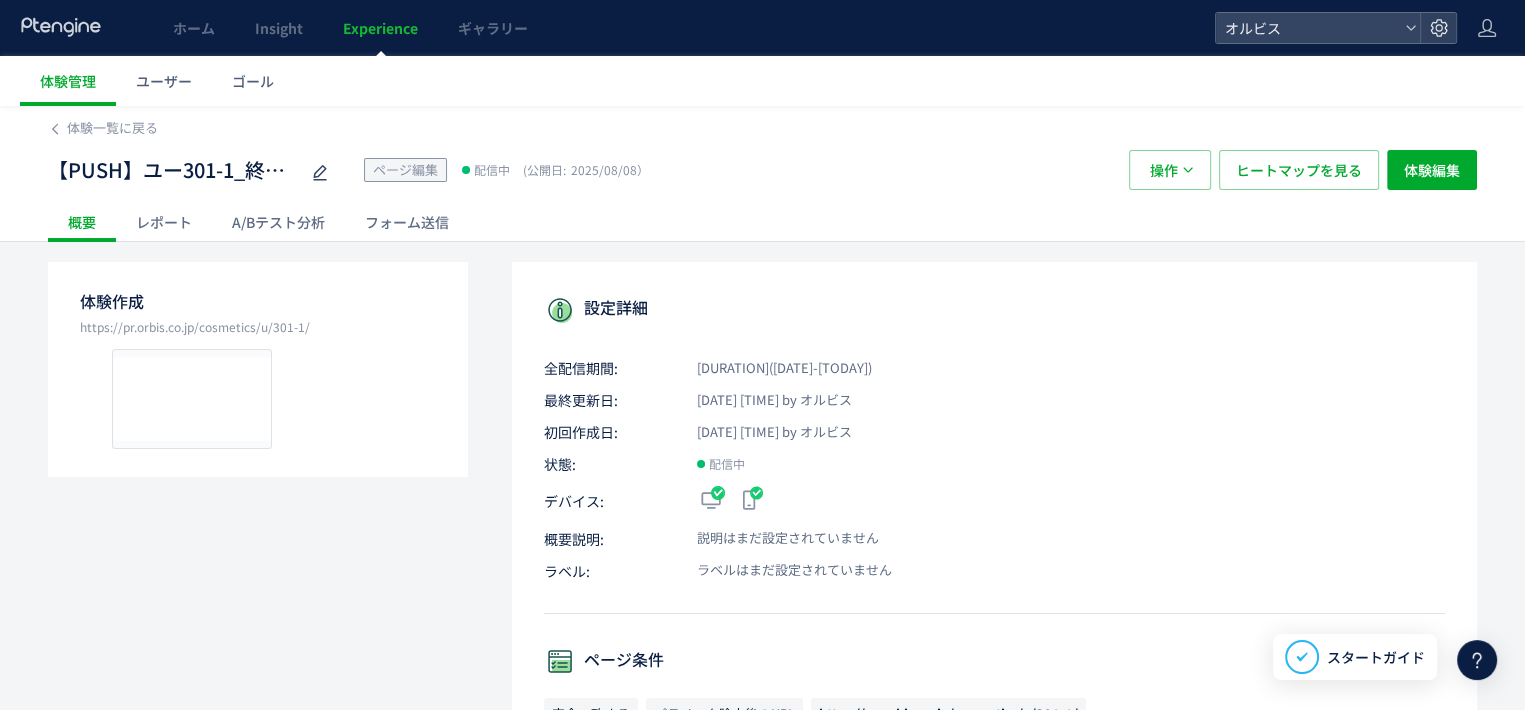 click on "レポート" 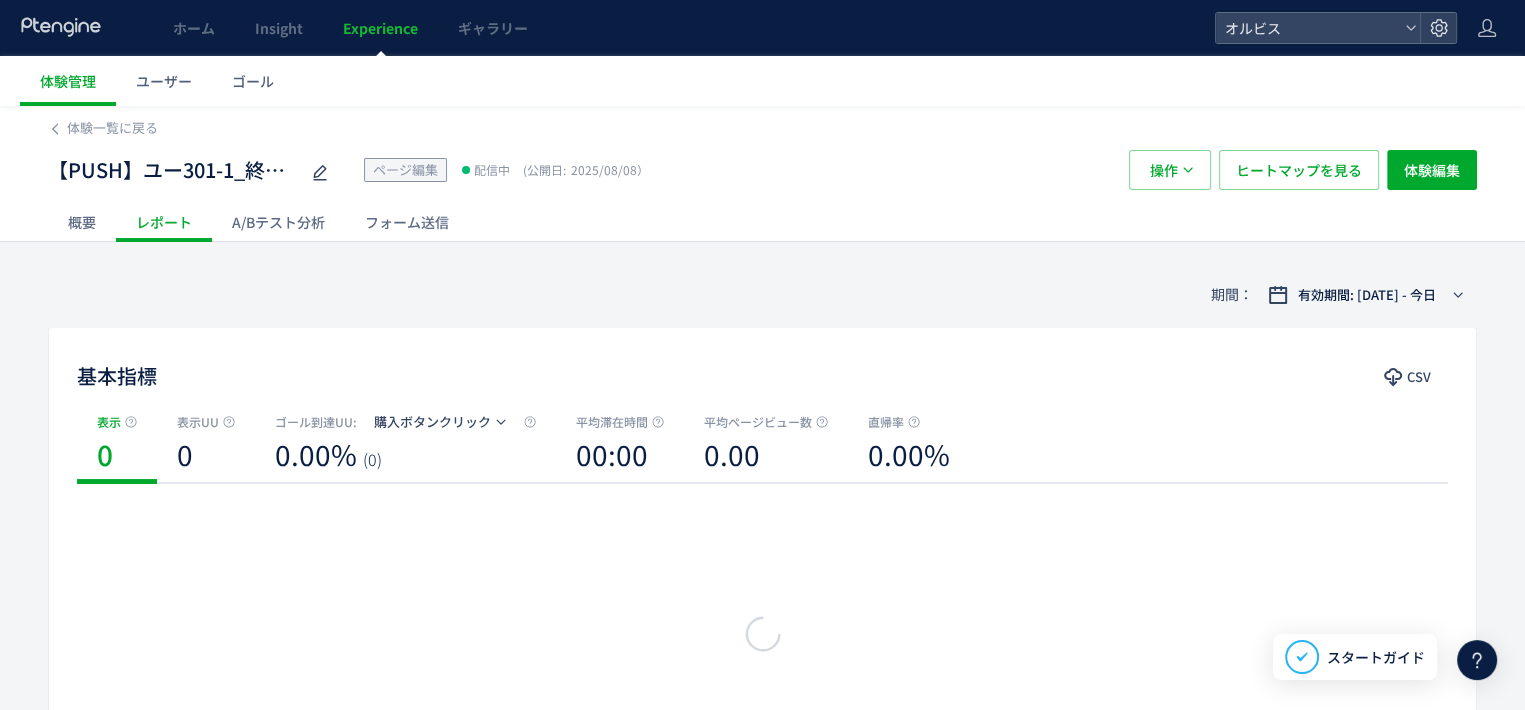 click on "A/Bテスト分析" 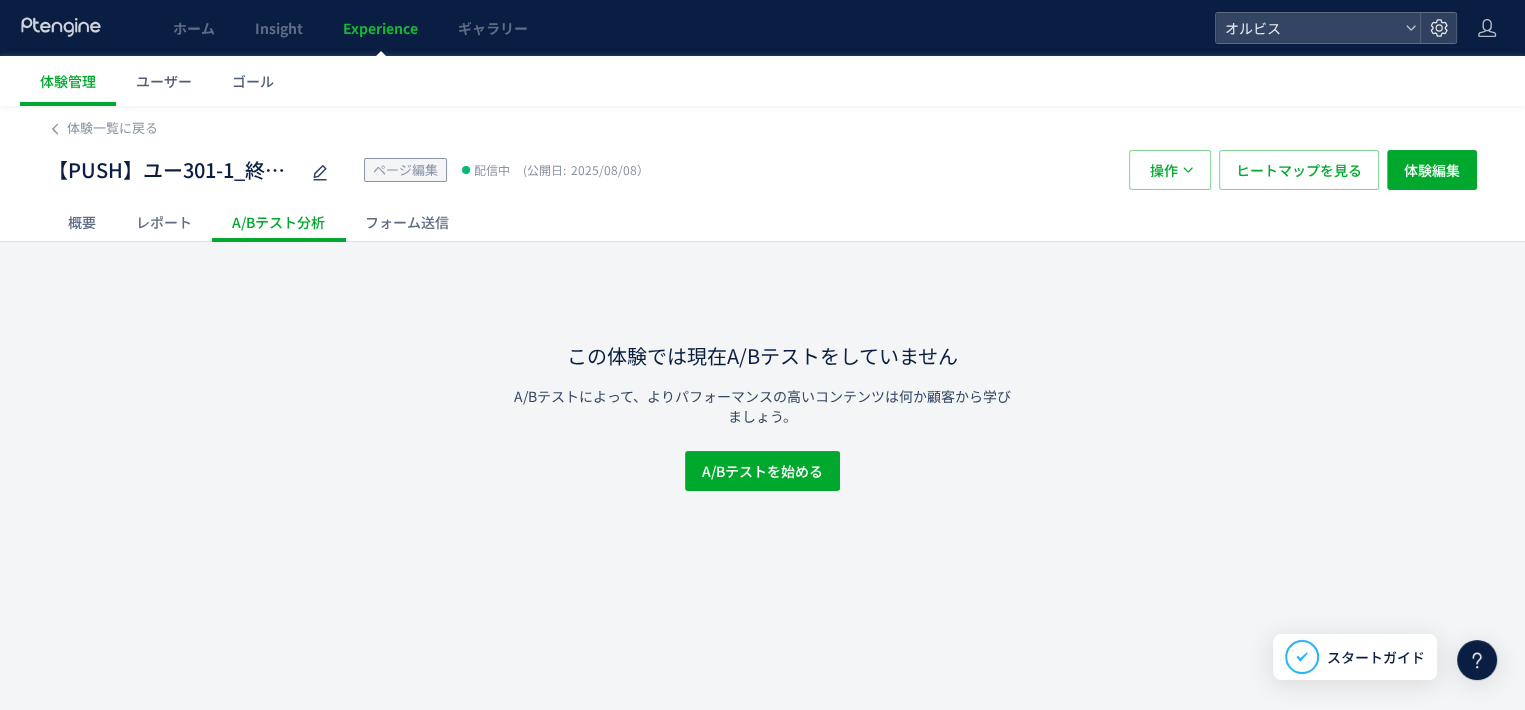 click on "レポート" 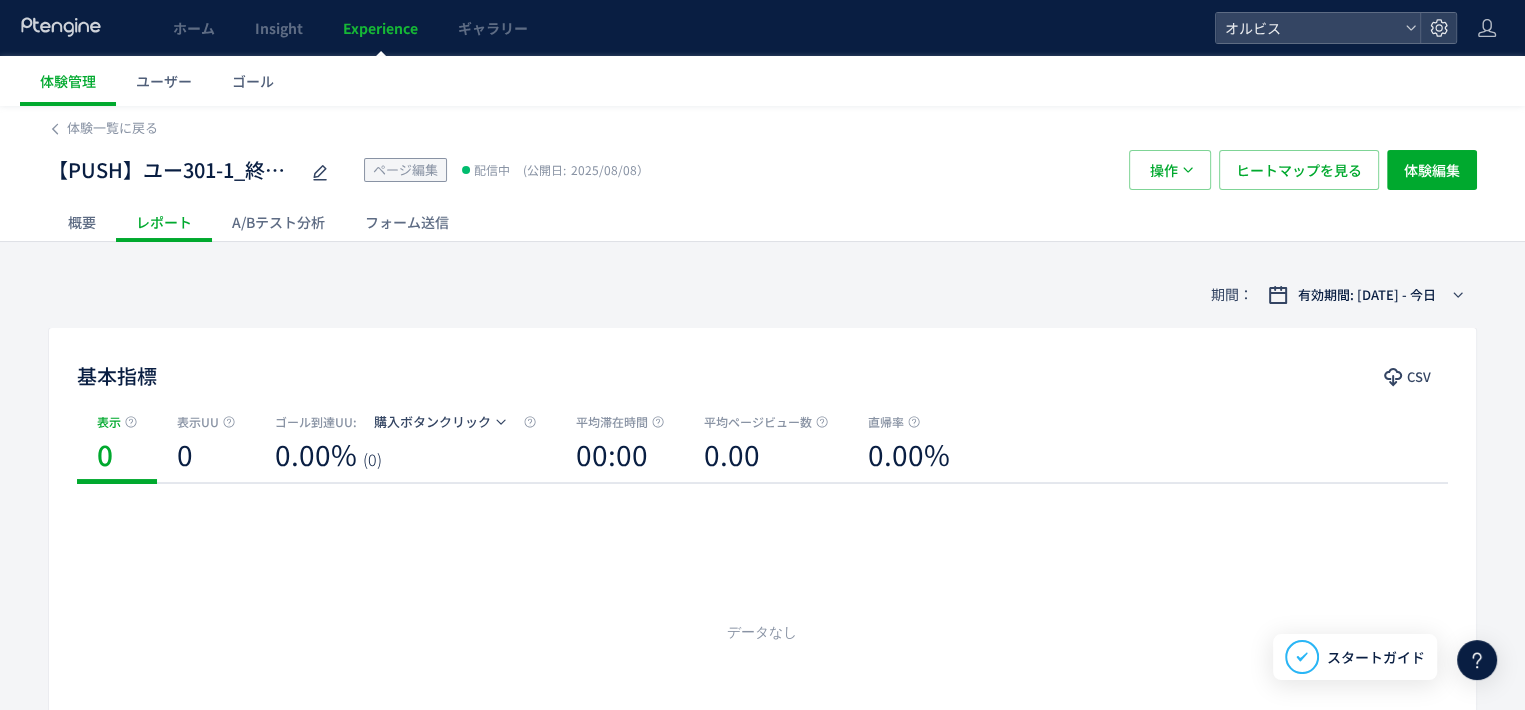 click on "概要" 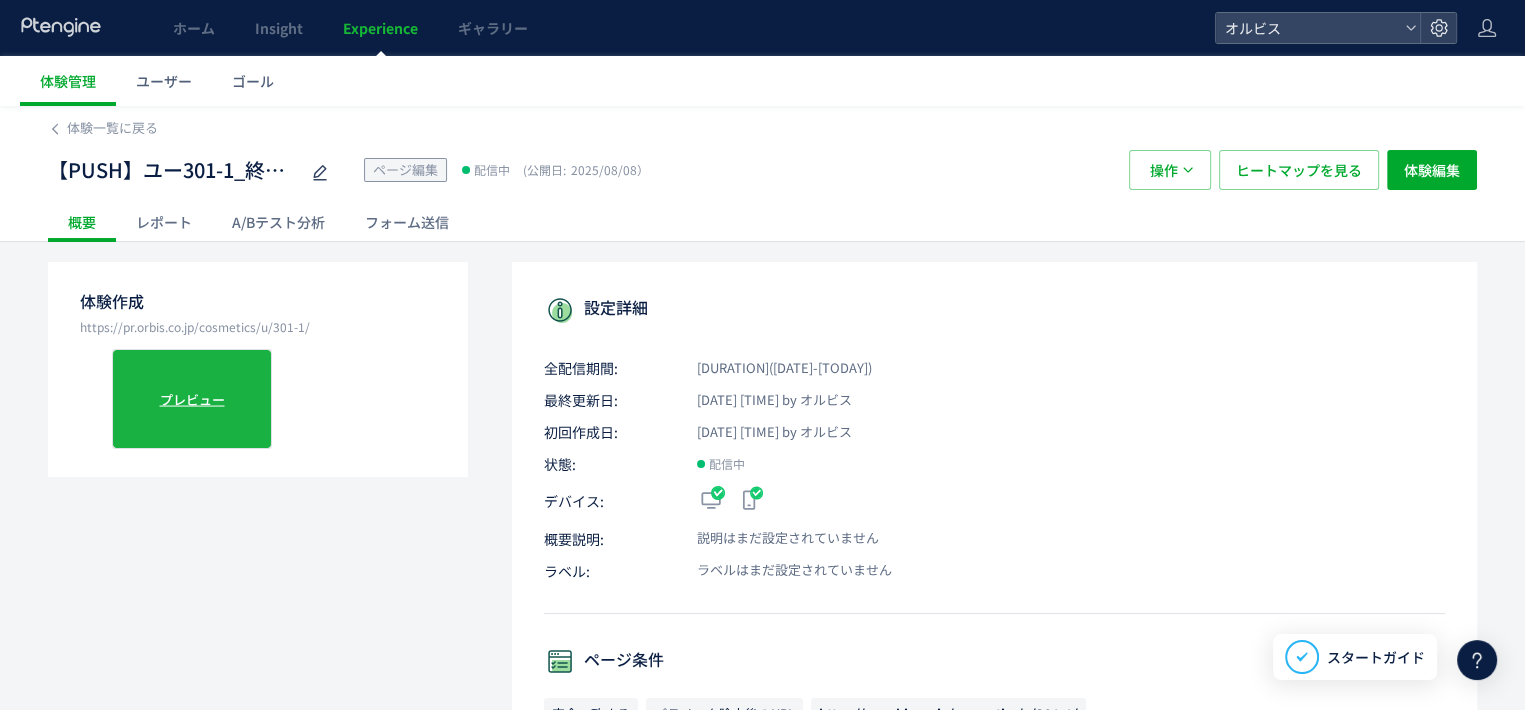 click on "プレビュー" at bounding box center [192, 398] 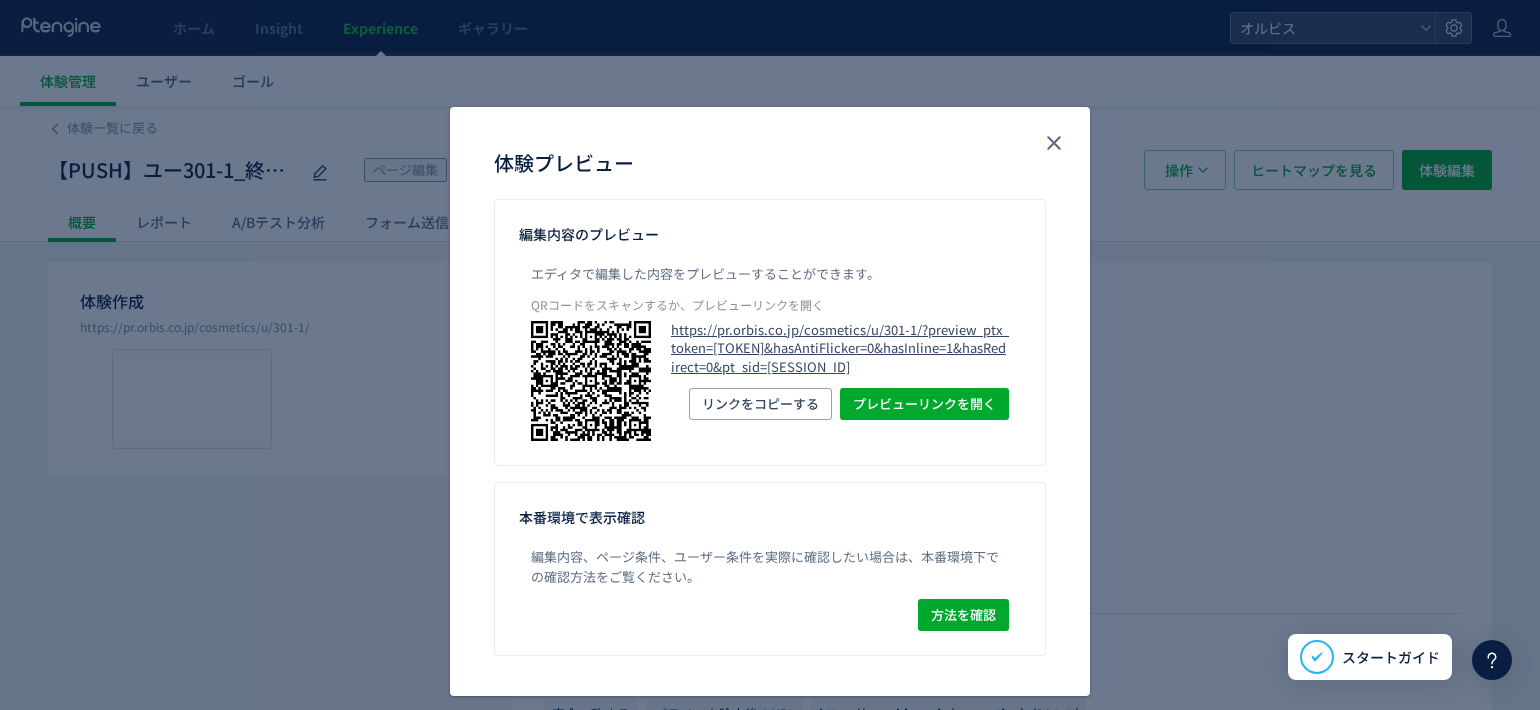 click on "https://pr.orbis.co.jp/cosmetics/u/301-1/?preview_ptx_token=[TOKEN]&hasAntiFlicker=0&hasInline=1&hasRedirect=0&pt_sid=[SESSION_ID]" at bounding box center [840, 349] 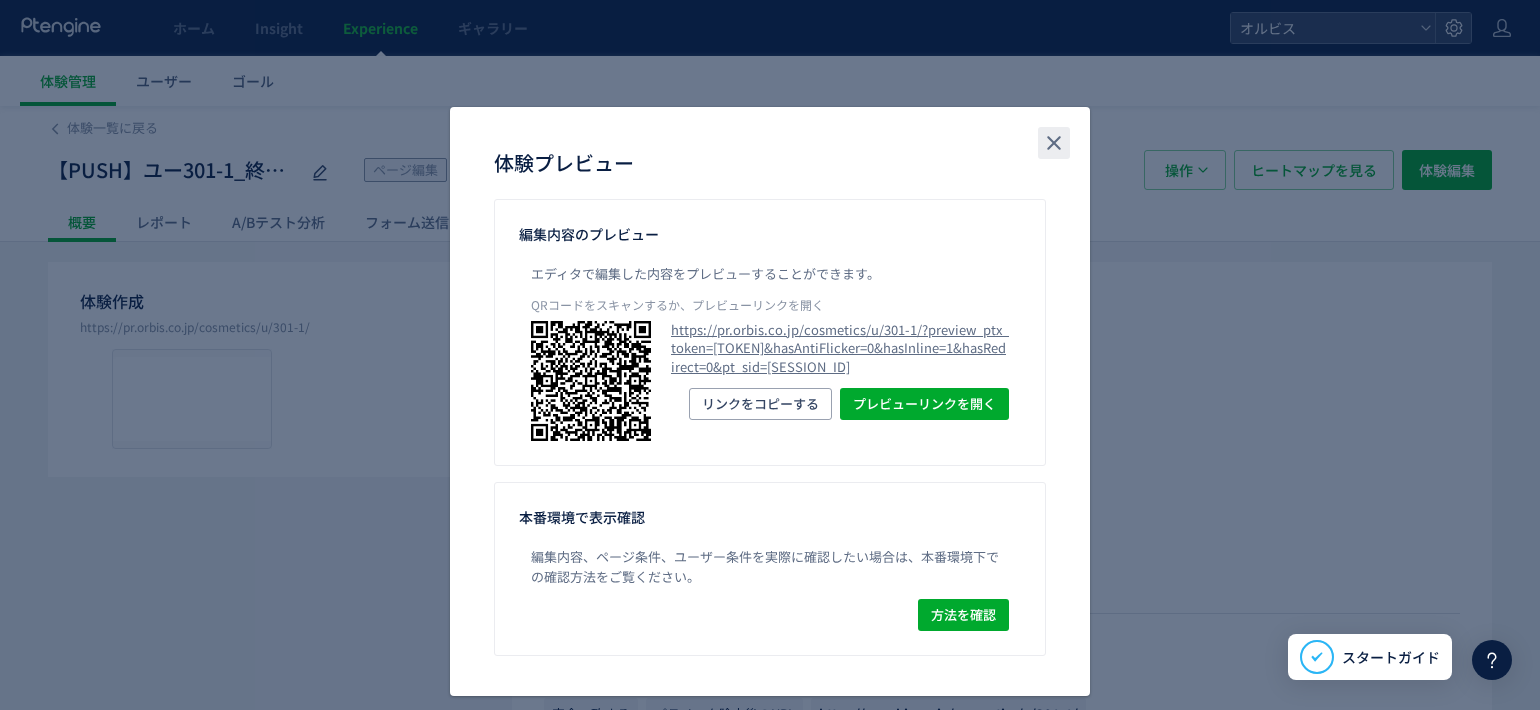click 